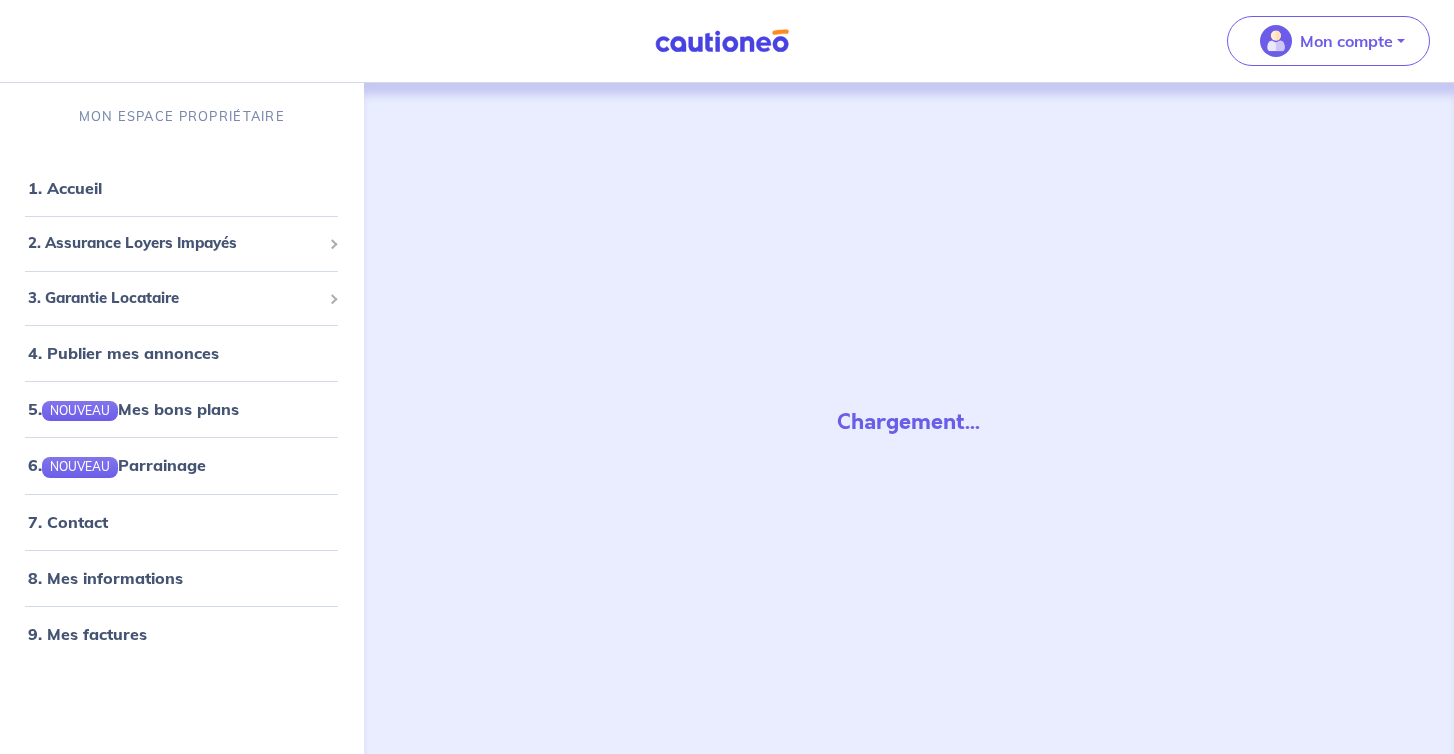scroll, scrollTop: 0, scrollLeft: 0, axis: both 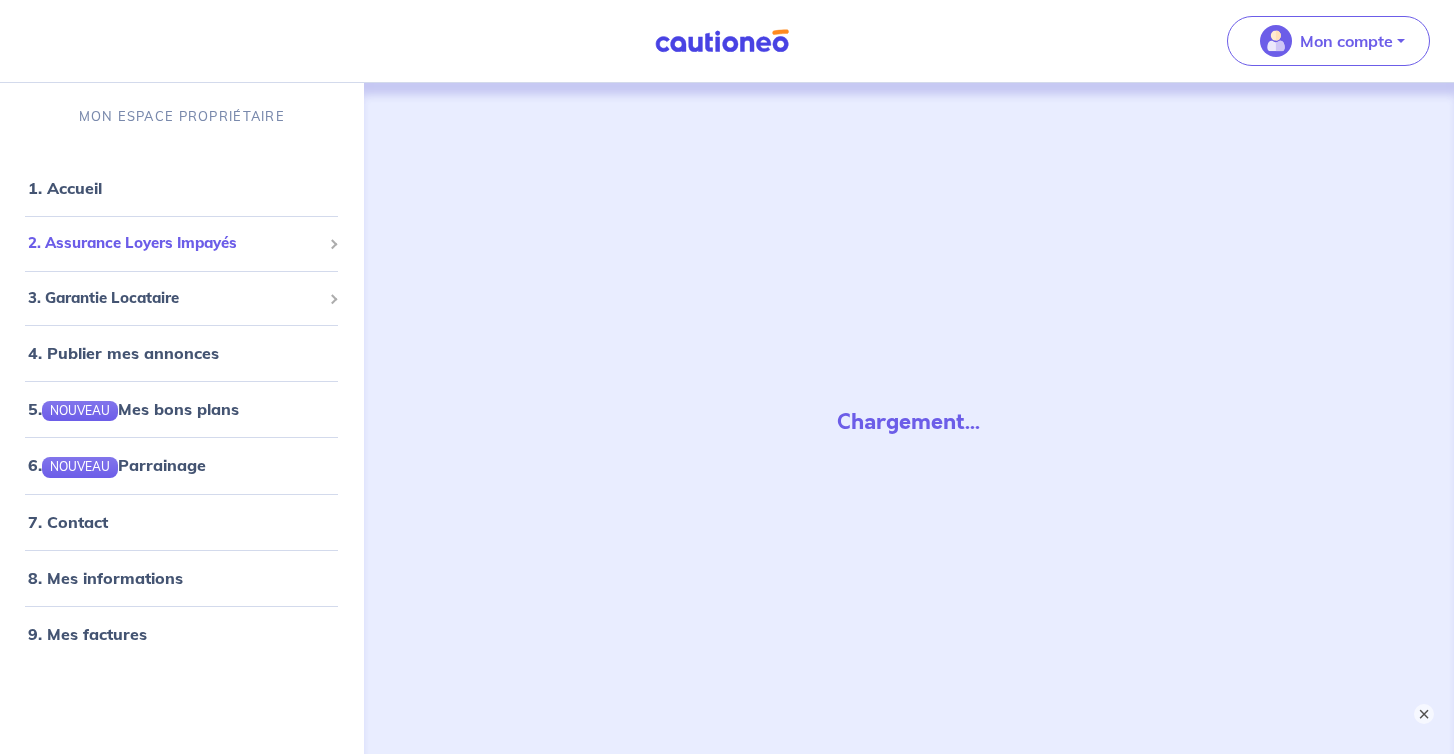 click on "2. Assurance Loyers Impayés" at bounding box center (174, 243) 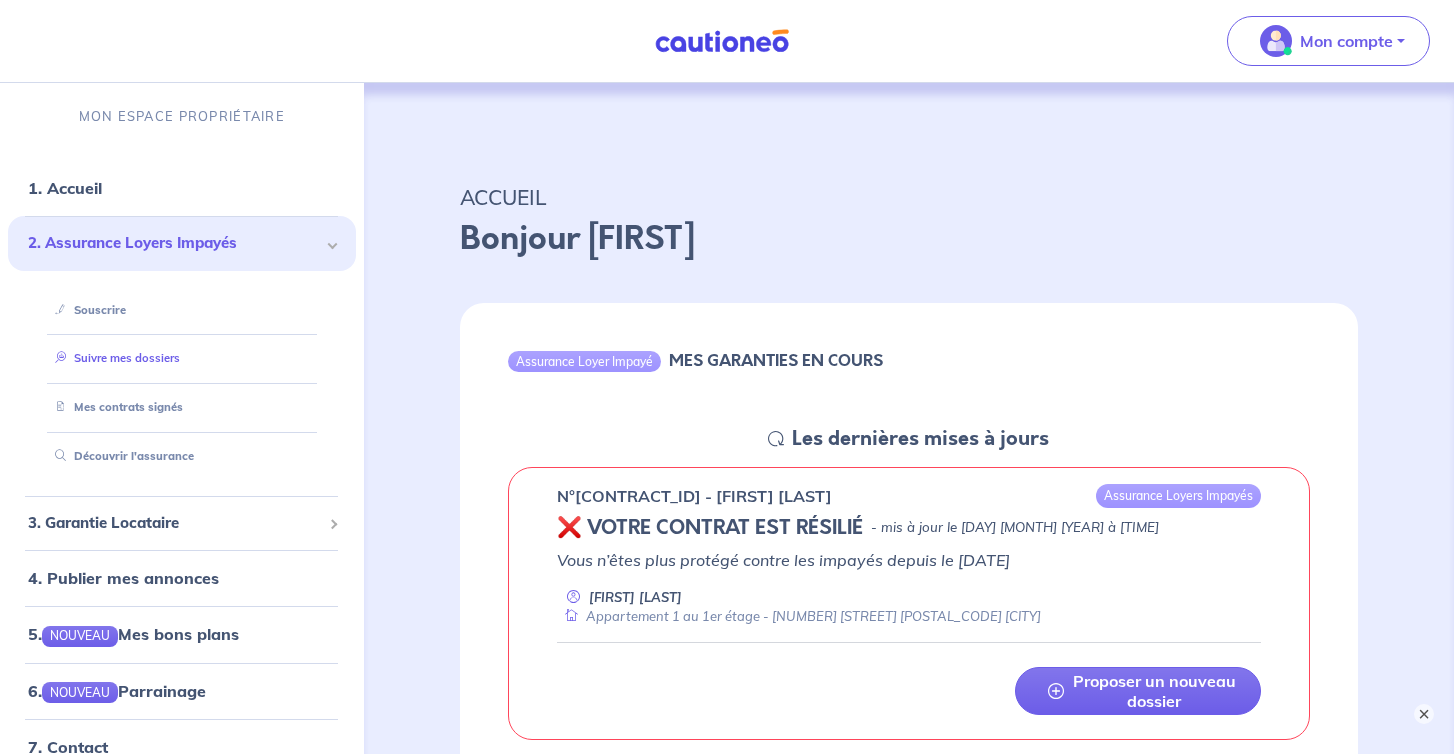 click on "Suivre mes dossiers" at bounding box center (113, 358) 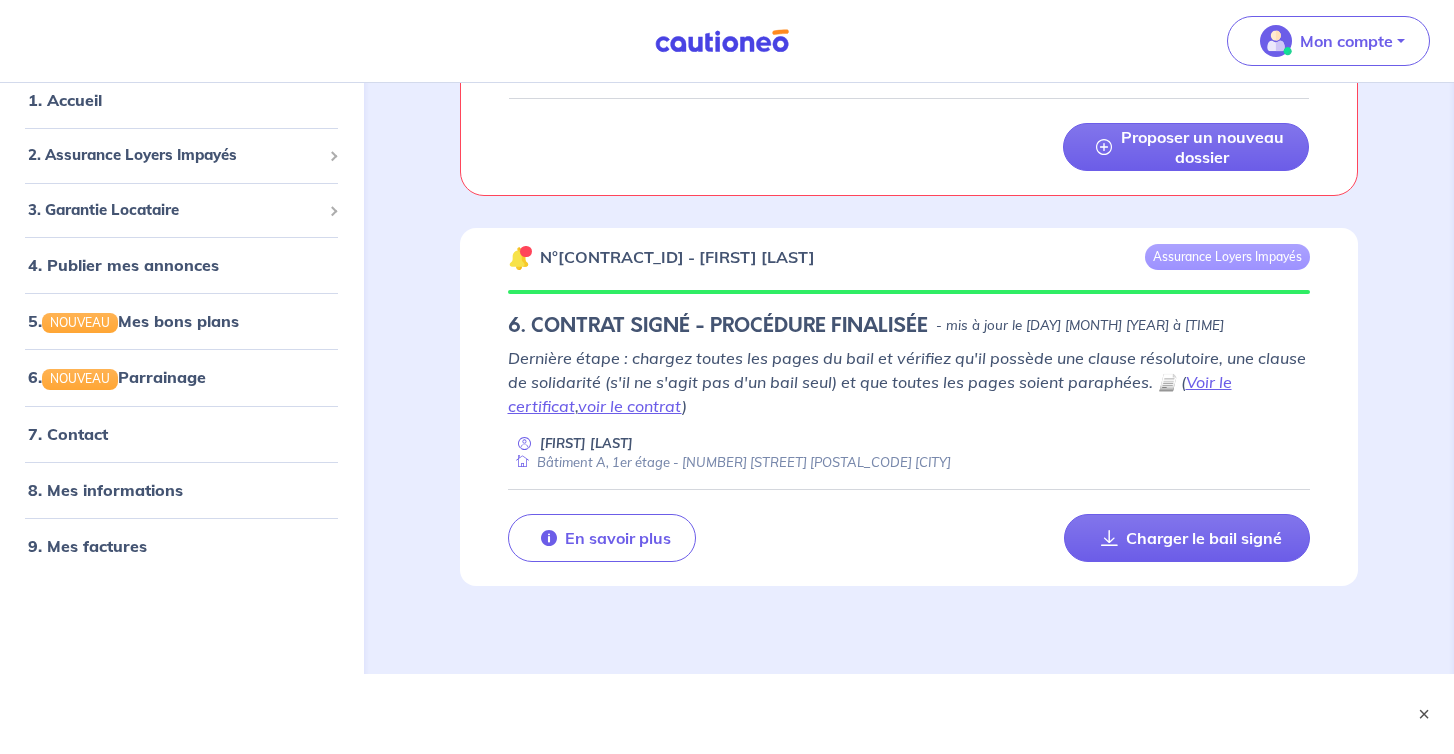 scroll, scrollTop: 639, scrollLeft: 0, axis: vertical 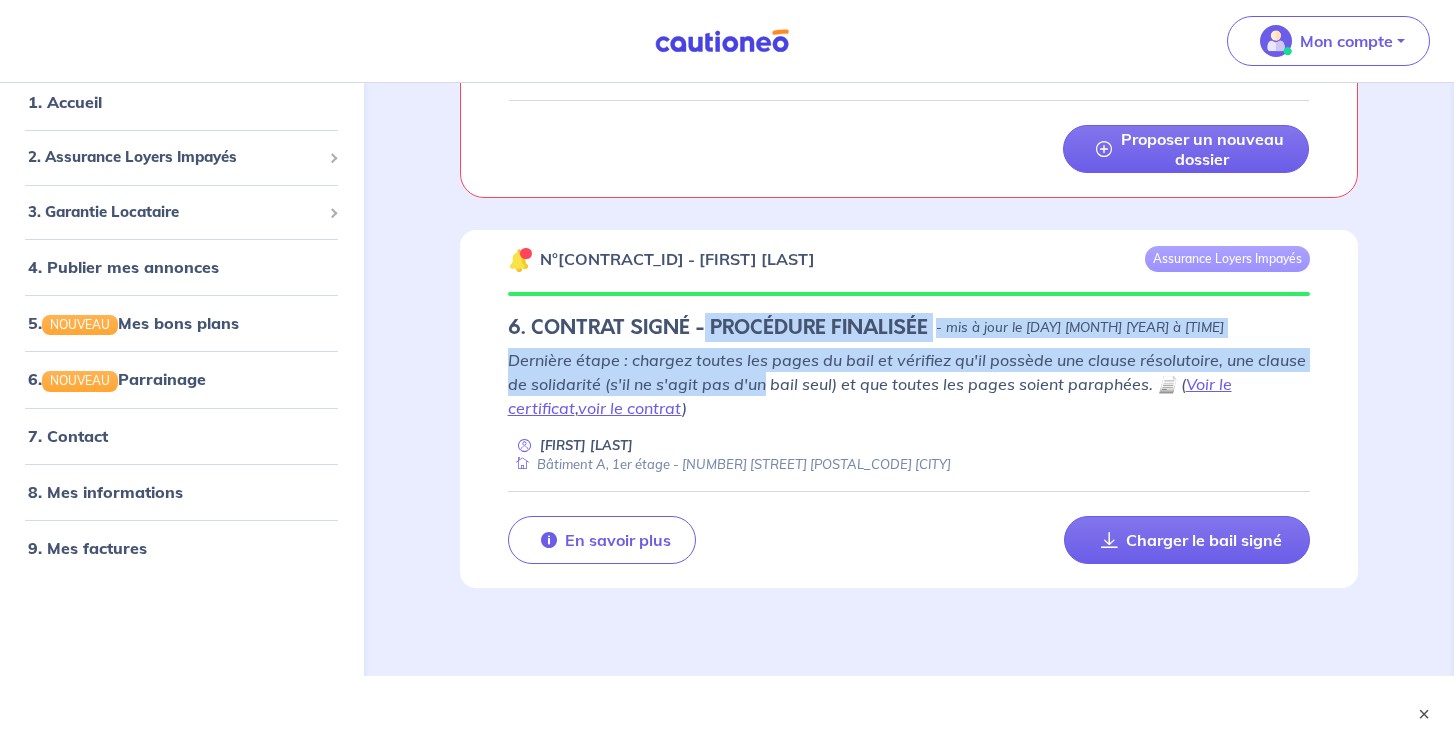 drag, startPoint x: 705, startPoint y: 325, endPoint x: 763, endPoint y: 386, distance: 84.17244 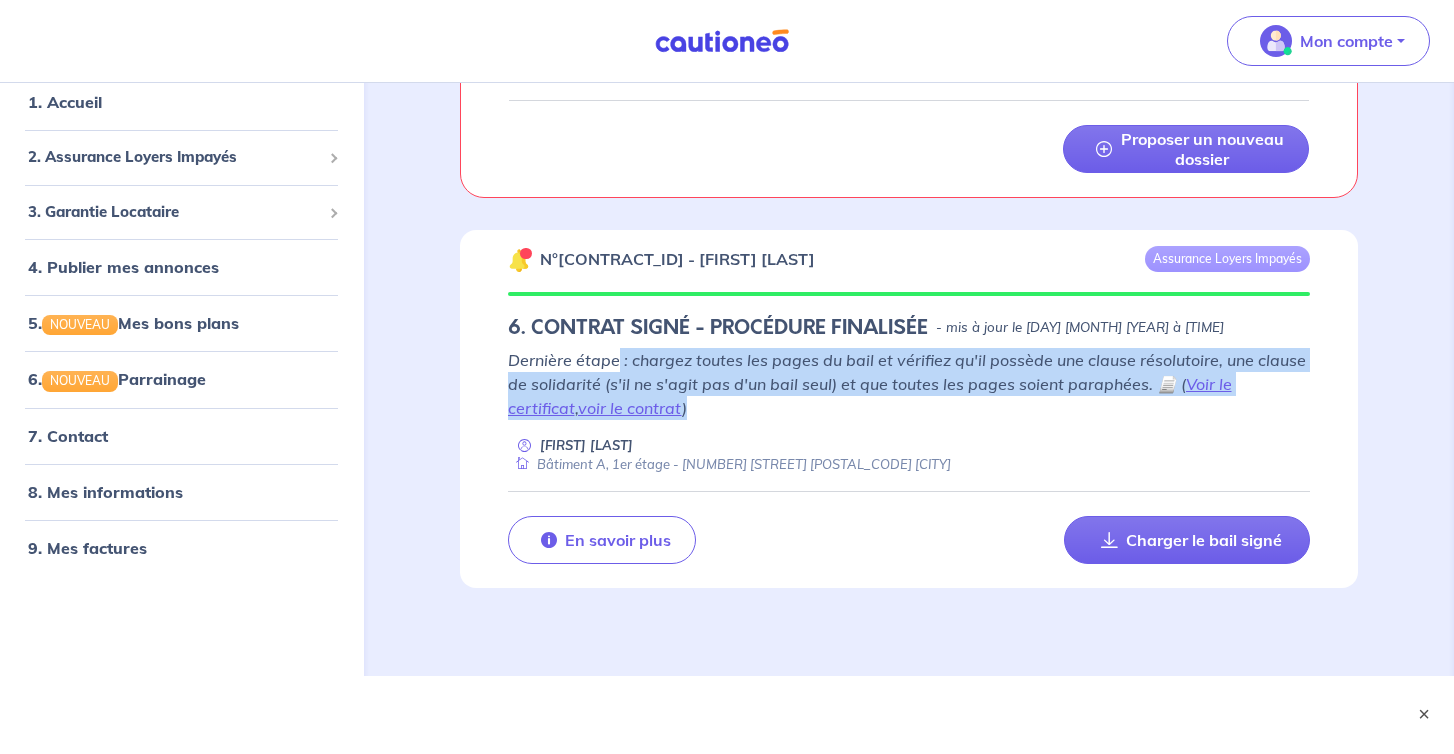 drag, startPoint x: 616, startPoint y: 358, endPoint x: 685, endPoint y: 399, distance: 80.26207 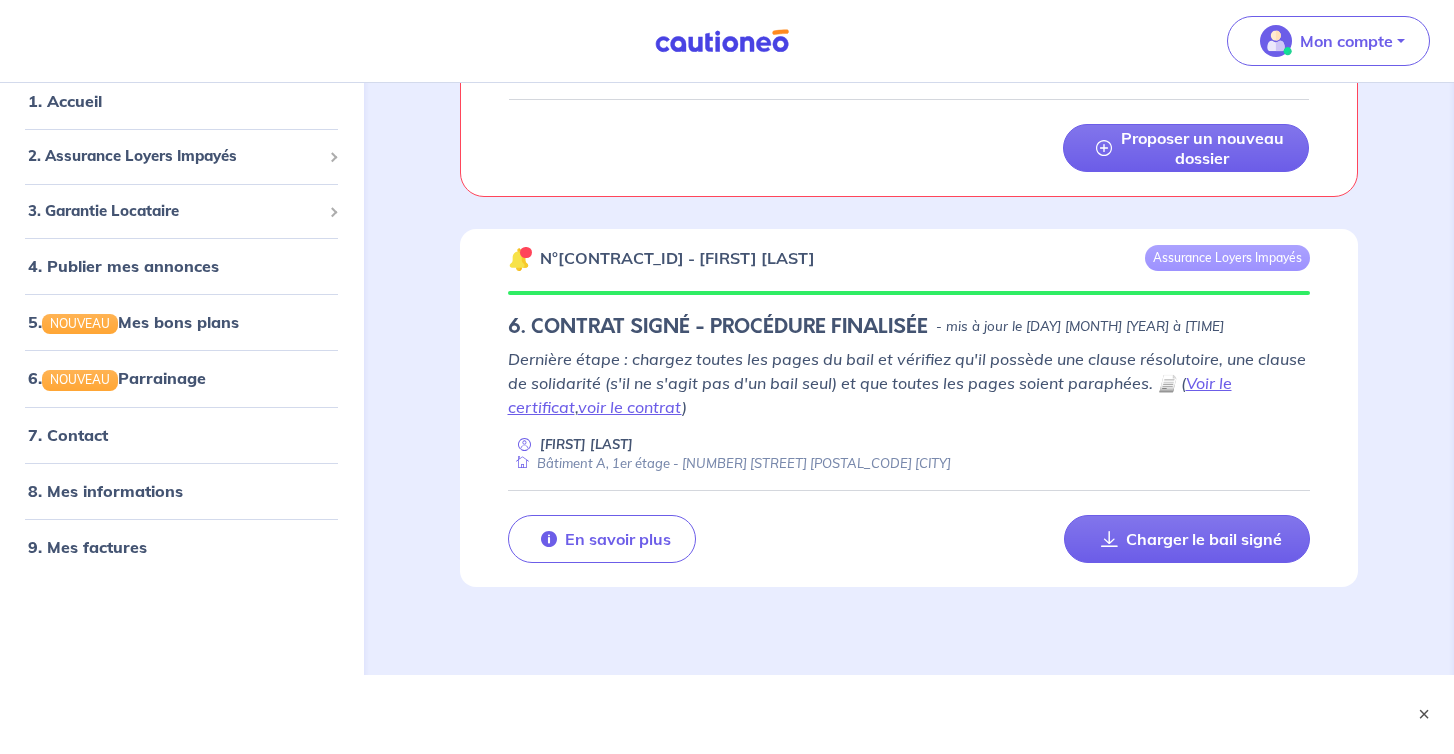scroll, scrollTop: 639, scrollLeft: 0, axis: vertical 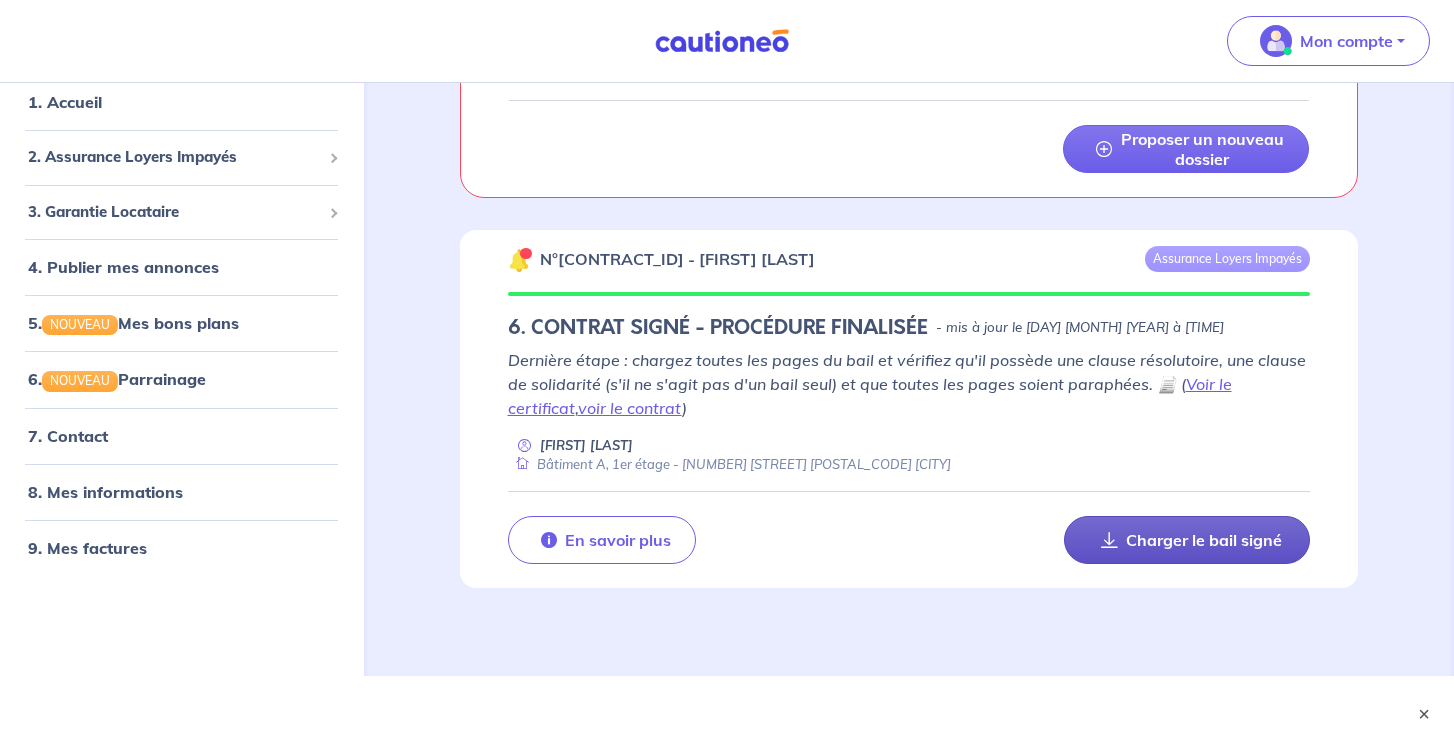 click on "Charger le bail signé" at bounding box center [1202, 149] 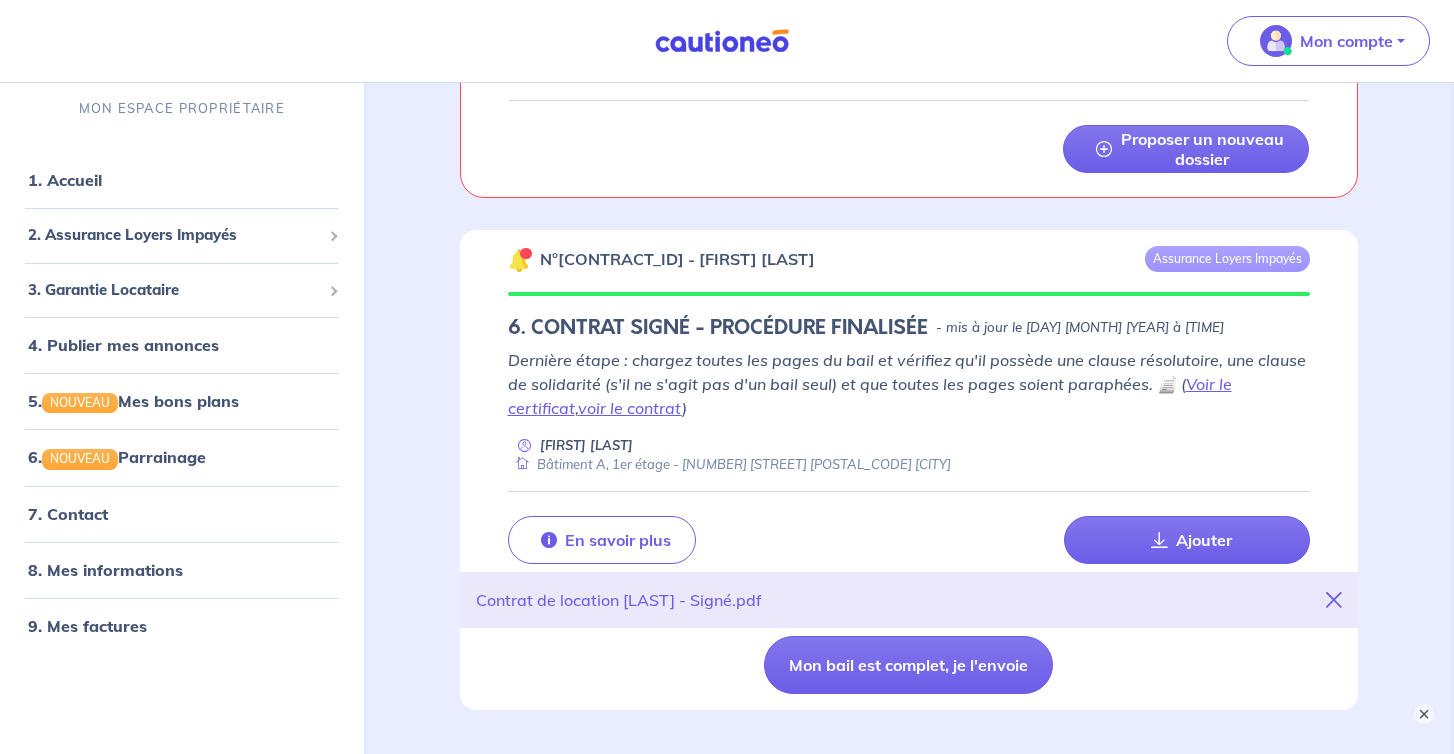 click on "Contrat de location [LAST] - Signé.pdf" at bounding box center [619, 600] 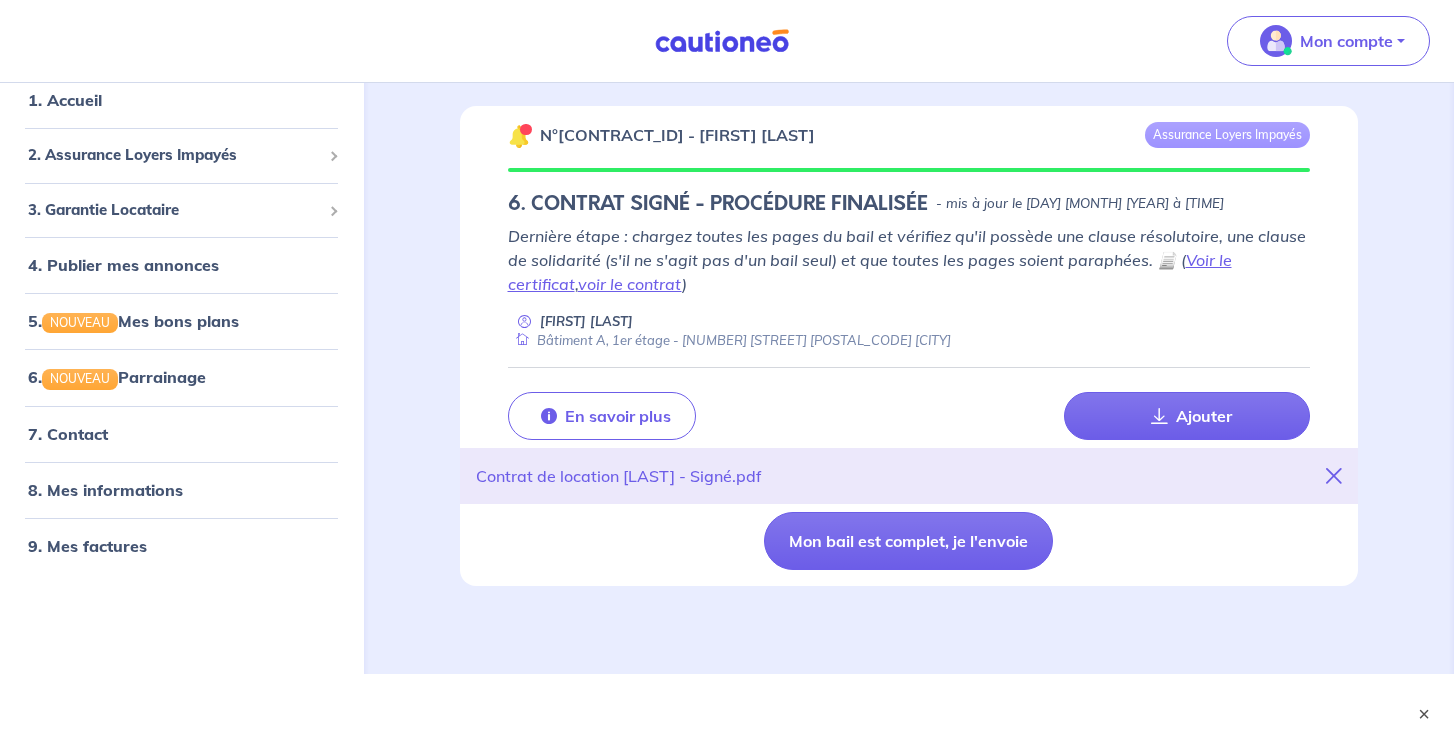 scroll, scrollTop: 761, scrollLeft: 0, axis: vertical 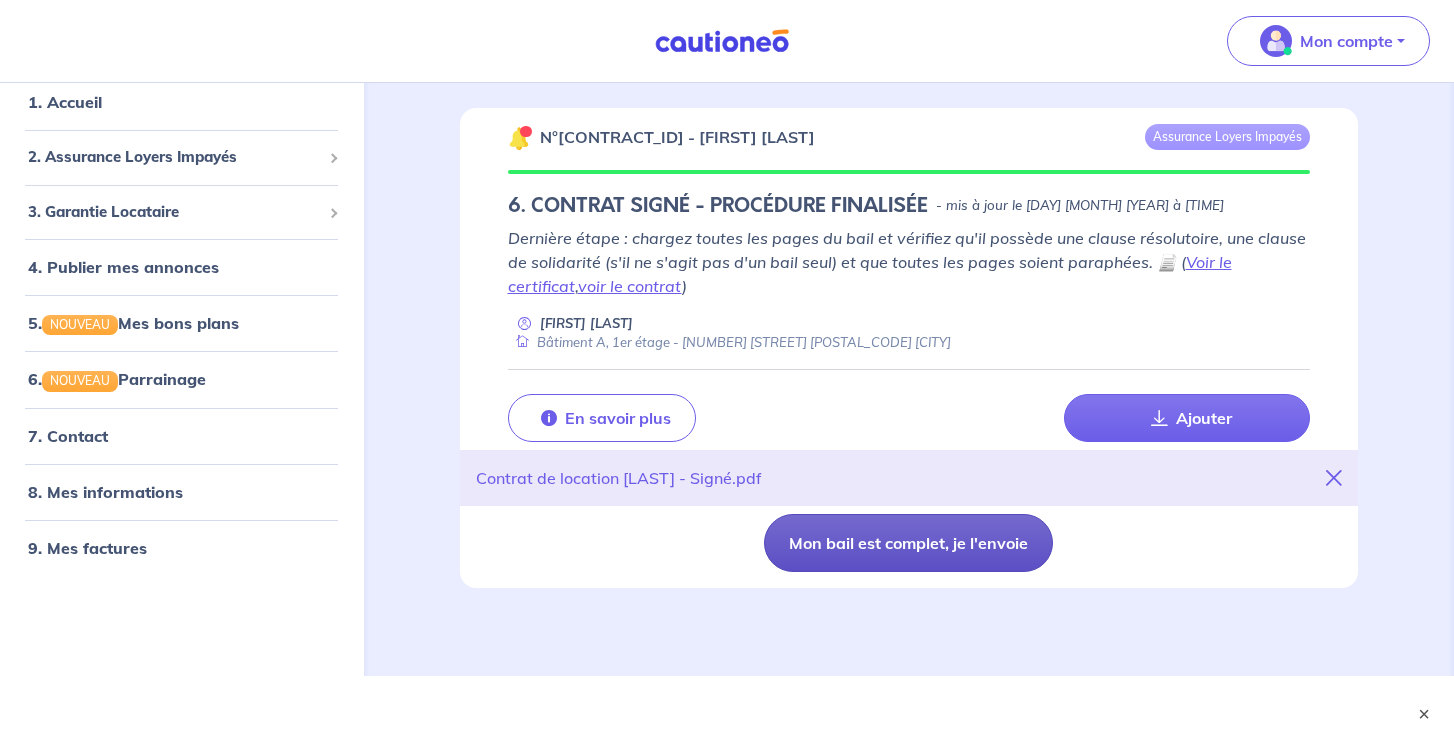 click on "Mon bail est complet, je l'envoie" at bounding box center (908, 543) 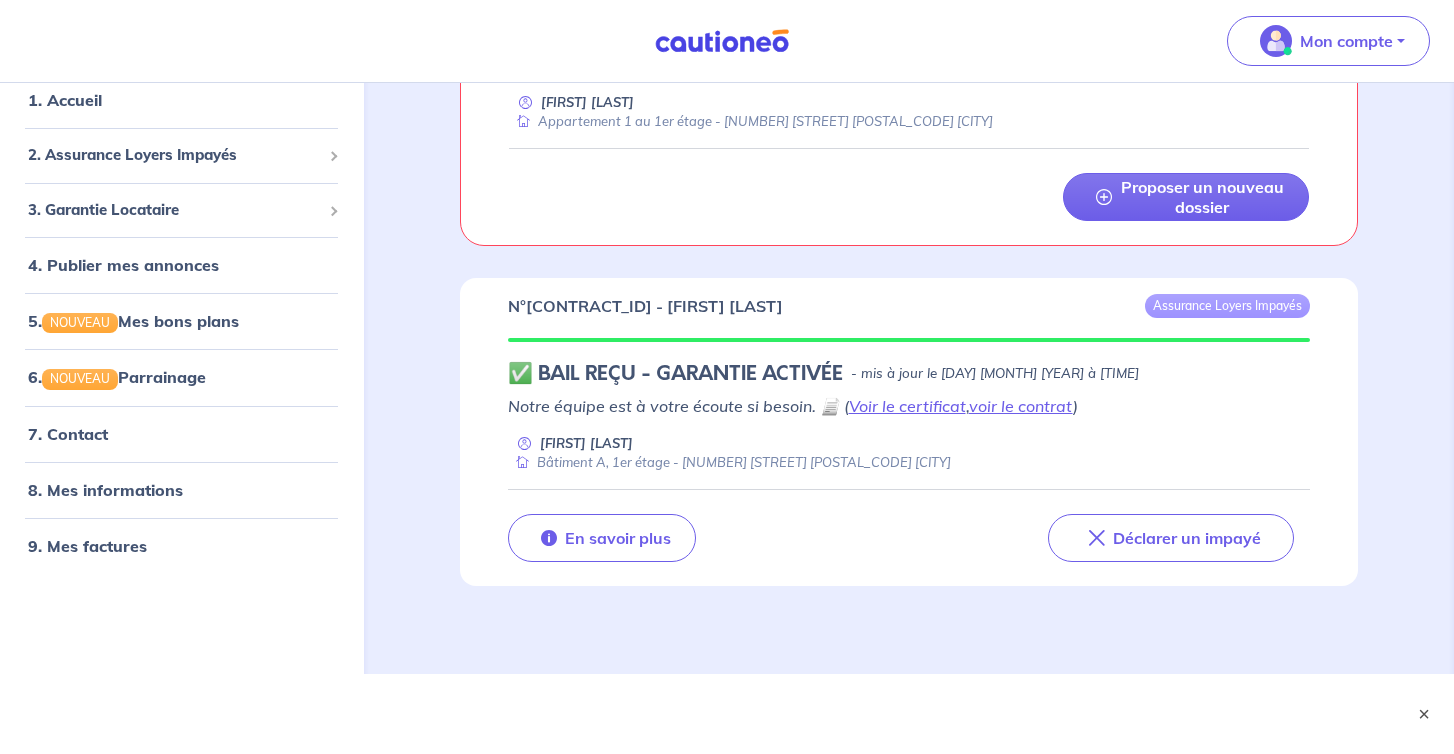 scroll, scrollTop: 589, scrollLeft: 0, axis: vertical 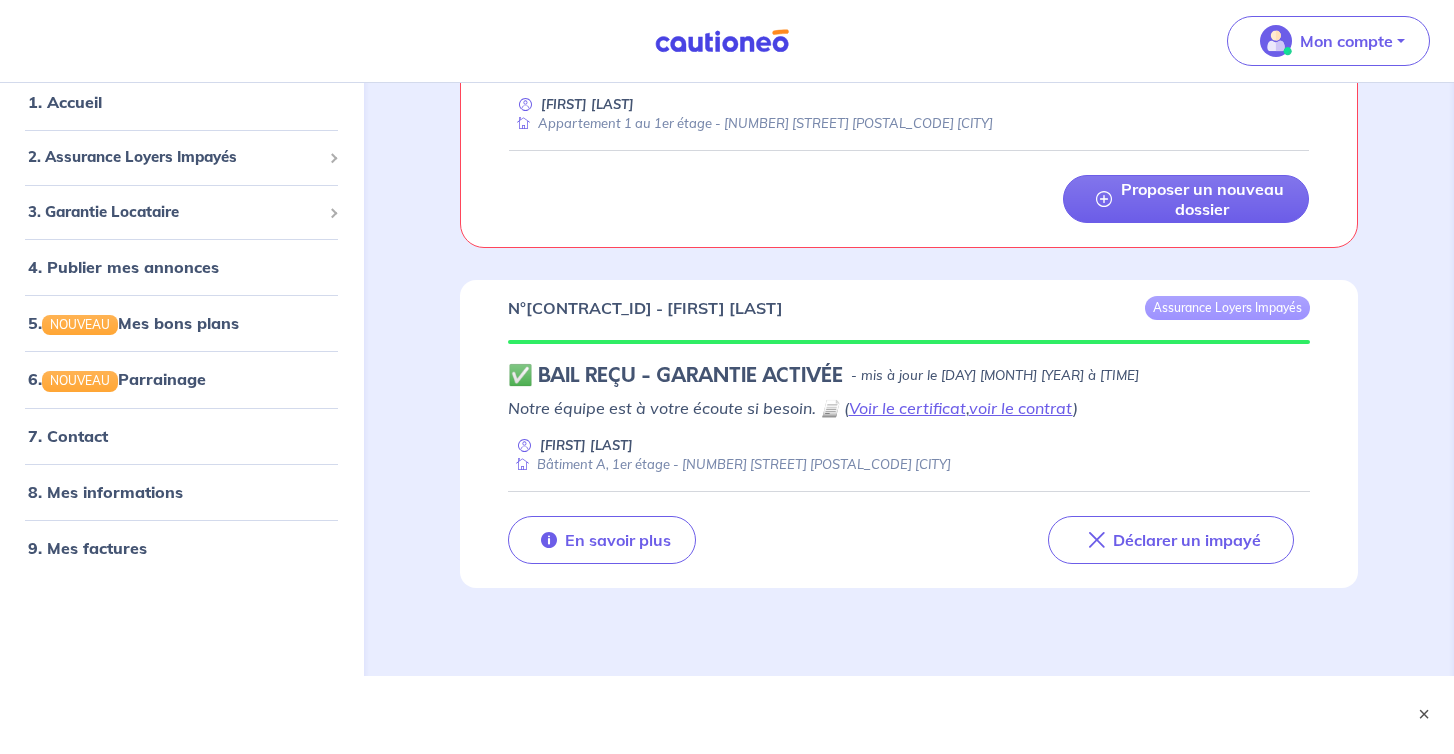 click on "assurance loyers impayés En Savoir + Tous mes dossiers (02) Garanties en cours (01) Garanties signées (02) Nouvelle souscription Trier par Fermer Inviter un locataire En complétant ce formulaire, le locataire recevra un email avec un lien spécifique pour s’inscrire. Ainsi, vous pourrez suivre l’état d’avancement de son dossier : Prénom du Locataire Nom du Locataire Email du Locataire Numéro de mobile du Locataire International Afghanistan Afrique du Sud Albanie Algérie Allemagne Andorre Angola Anguilla Antigua et Barbuda Arabie Saoudite Argentine Arménie Aruba Australie Autriche Azerbaïdjan Bahamas Bahrain Bangladesh Barbade Belgique Belize Bénin Bermudes Bhoutan Biélorussie Bolivie Bosnie-Herzégovine Botswana Brésil Brunéi Bulgarie Burkina Faso Burundi Cambodge Cameroun Canada Cayman Centrafrique Chili Chine (République populaire) Chypre Colombie Comores Congo (République) Corée, République (Corée du Sud) Corée, République populaire démocratique (Corée du Nord)" at bounding box center [909, 85] 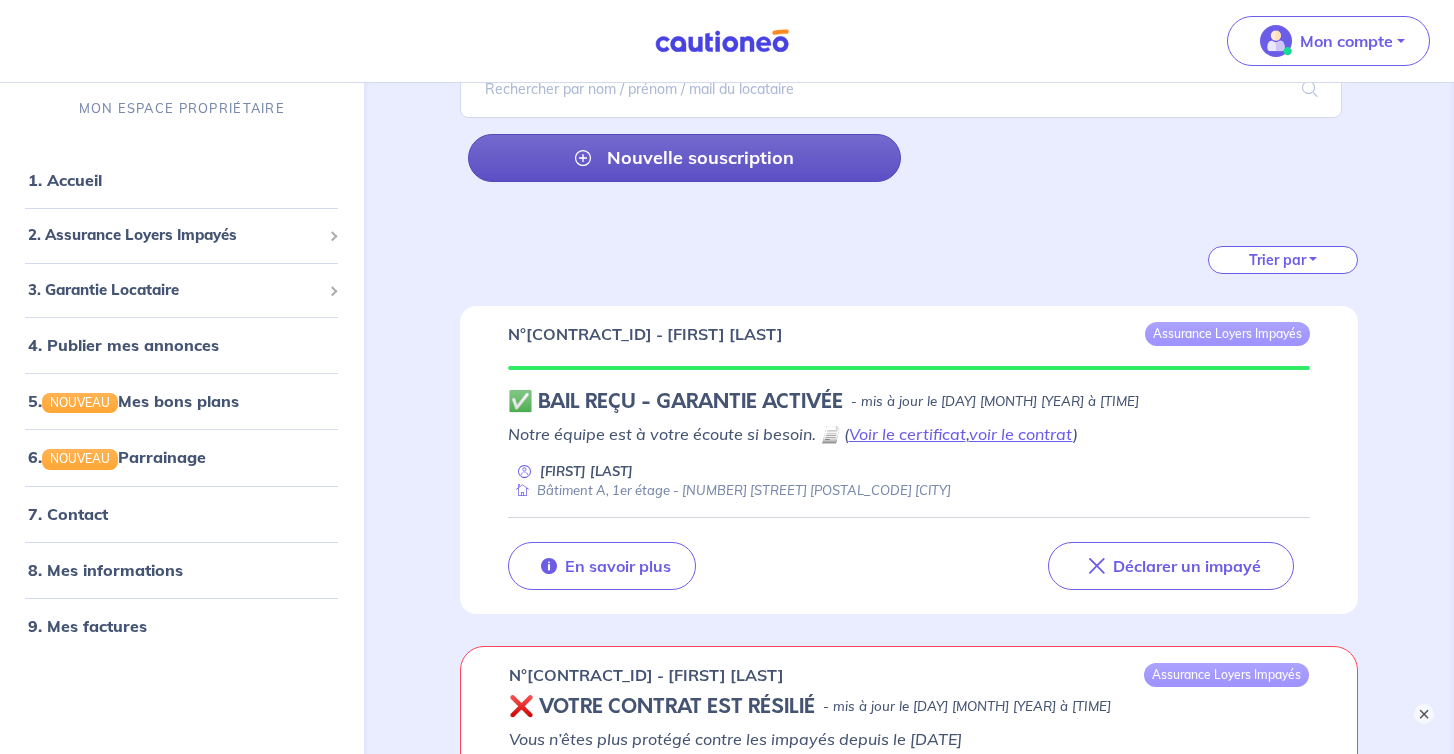scroll, scrollTop: 282, scrollLeft: 0, axis: vertical 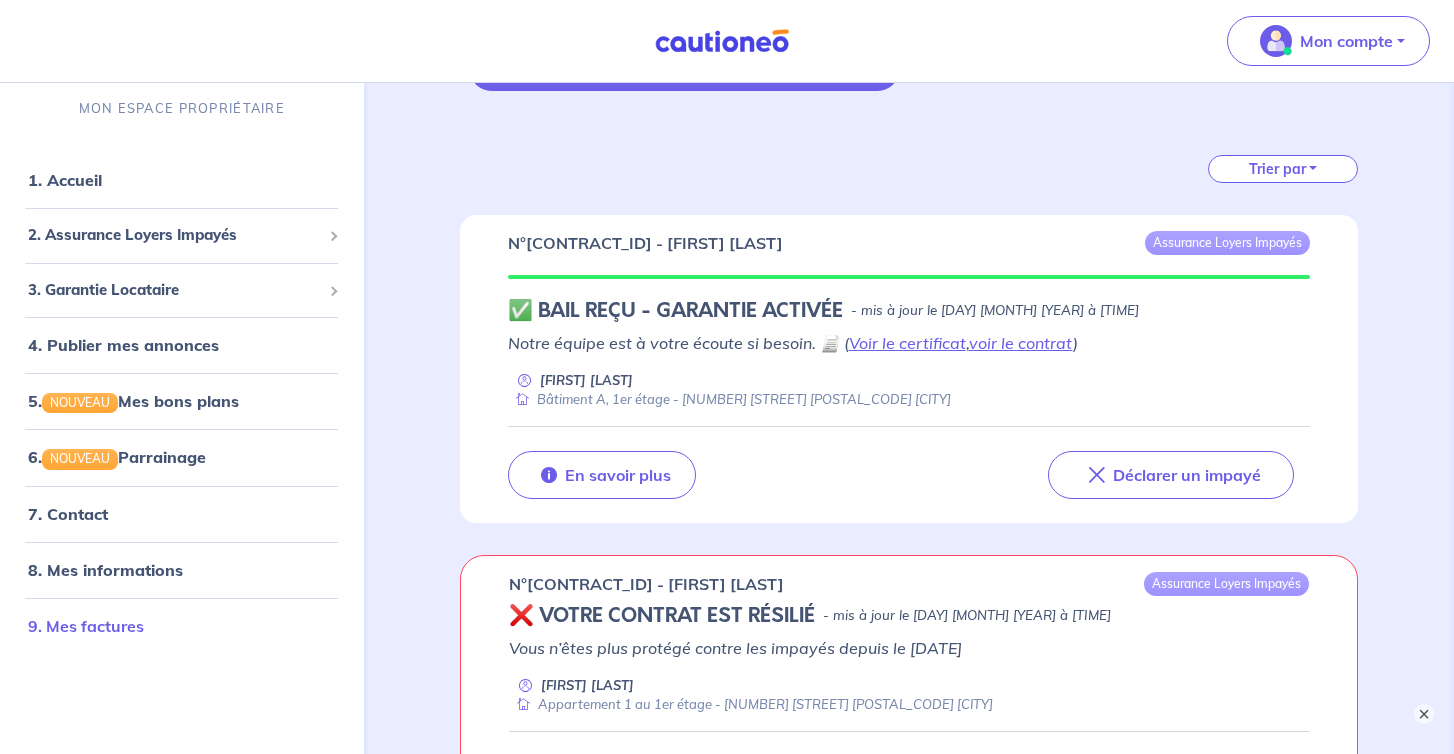 click on "9. Mes factures" at bounding box center (86, 626) 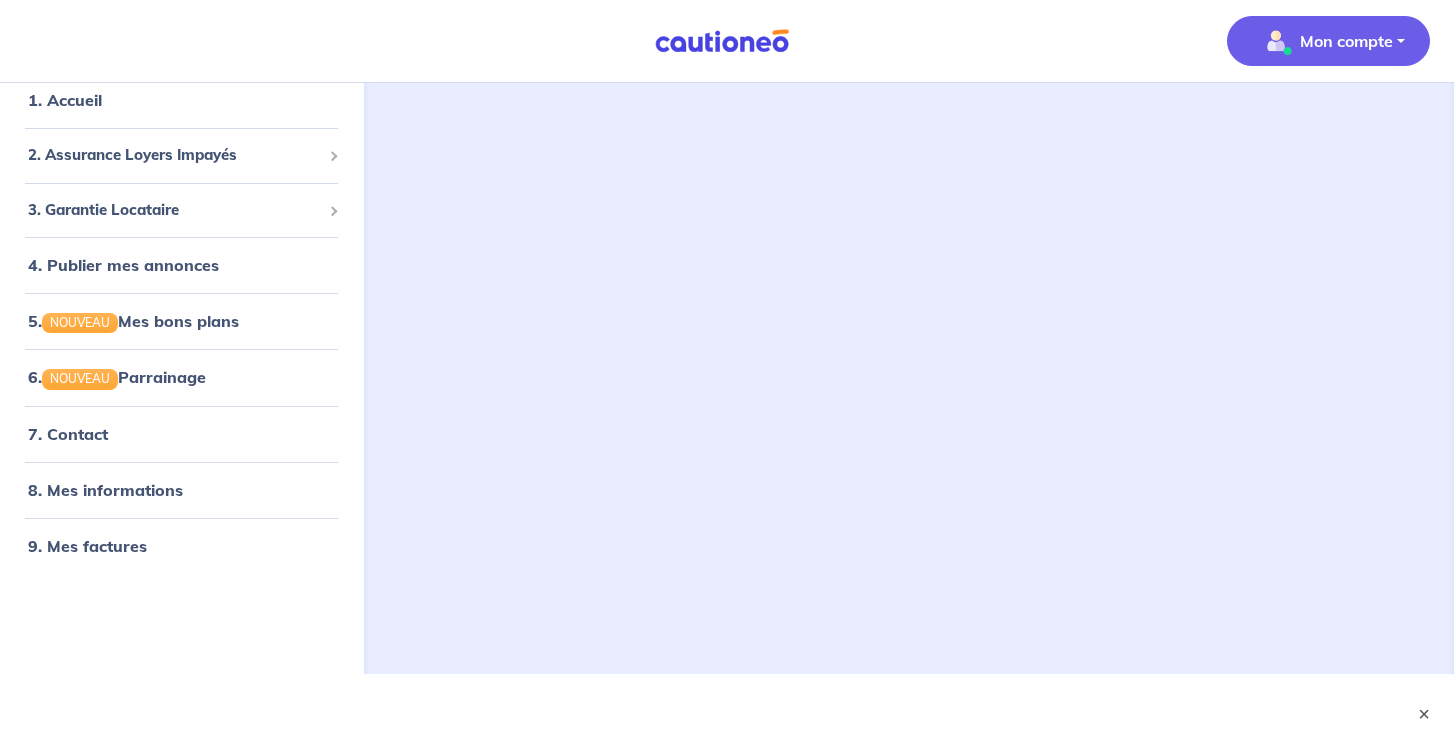 scroll, scrollTop: 0, scrollLeft: 0, axis: both 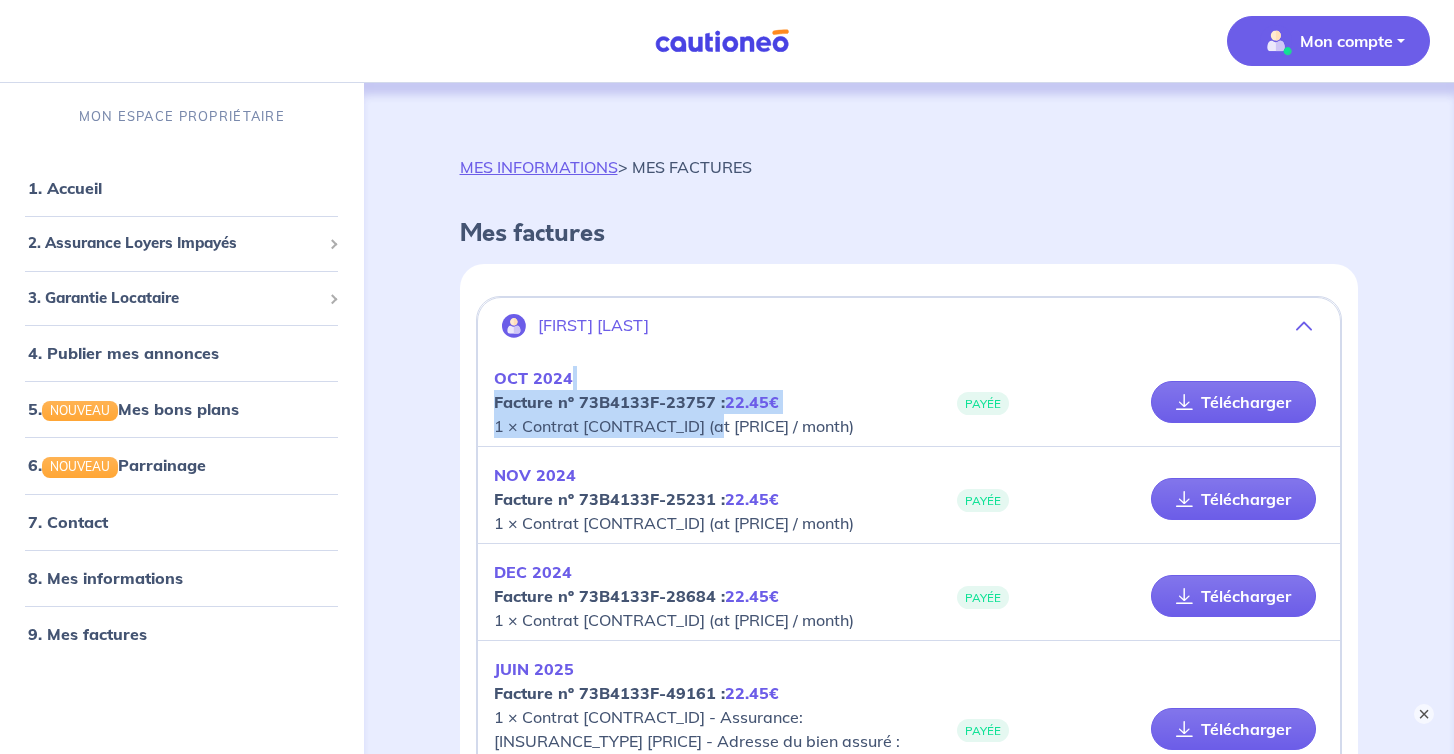 drag, startPoint x: 714, startPoint y: 429, endPoint x: 648, endPoint y: 376, distance: 84.646324 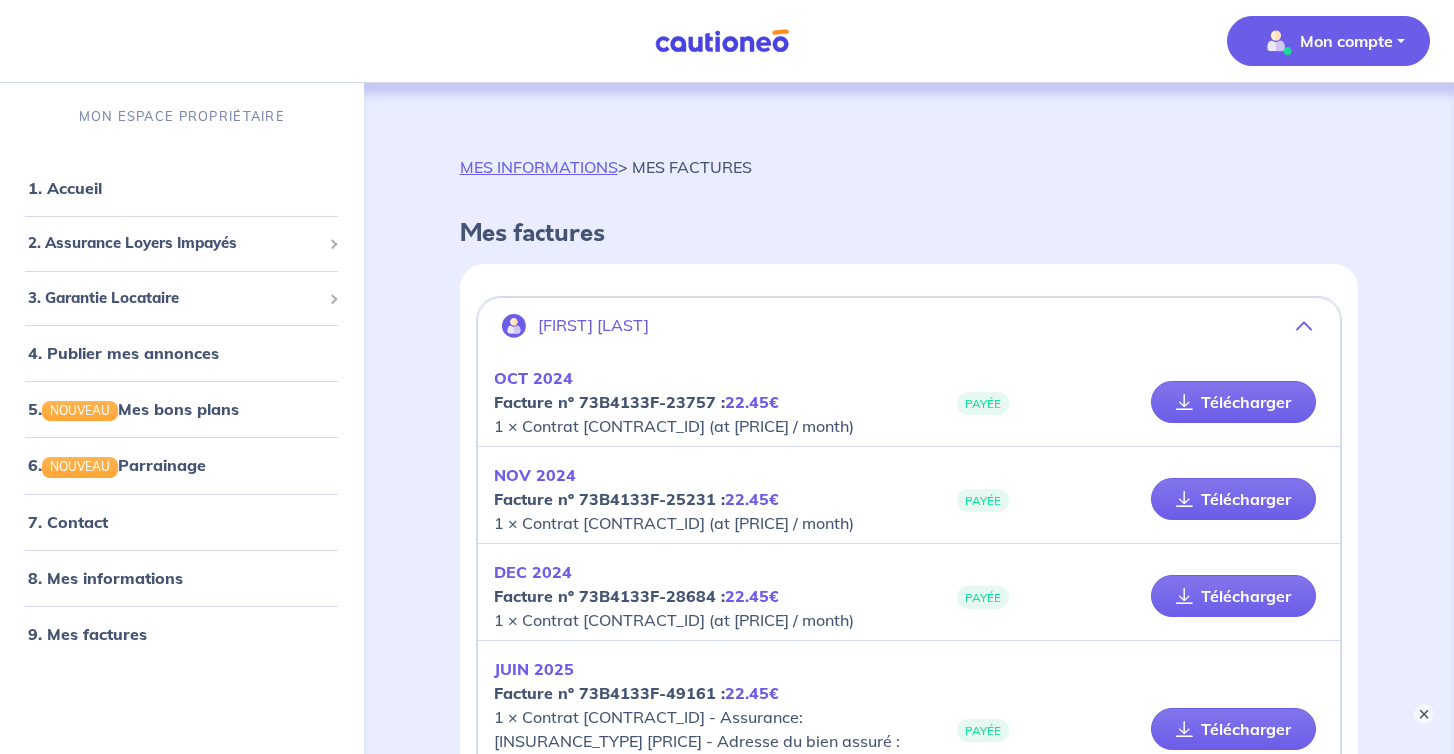 click on "[MONTH] [YEAR]
Facture nº [ID] :  [PRICE]
1 × Contrat [CONTRACT_ID] (at [PRICE] / month)" at bounding box center (701, 402) 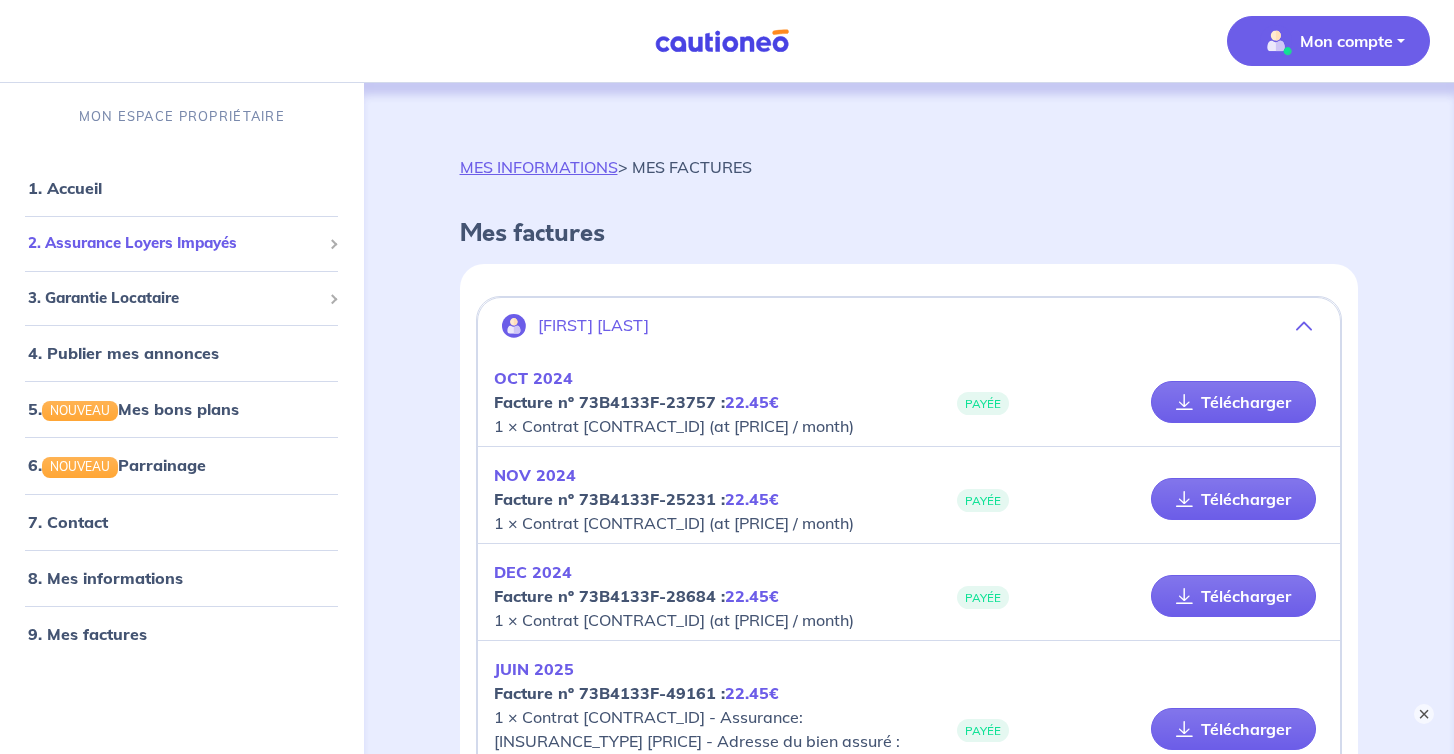 click on "2. Assurance Loyers Impayés" at bounding box center [174, 243] 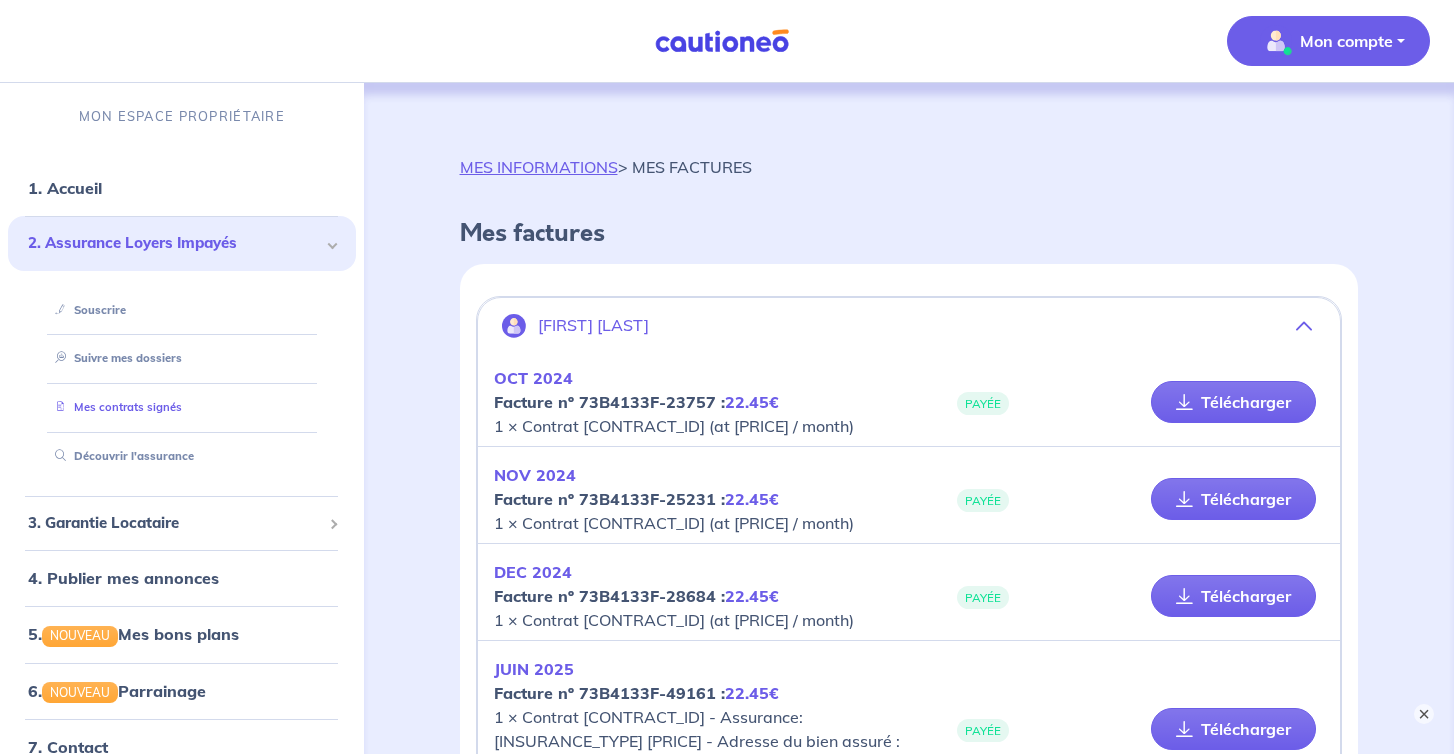 click on "Mes contrats signés" at bounding box center [114, 407] 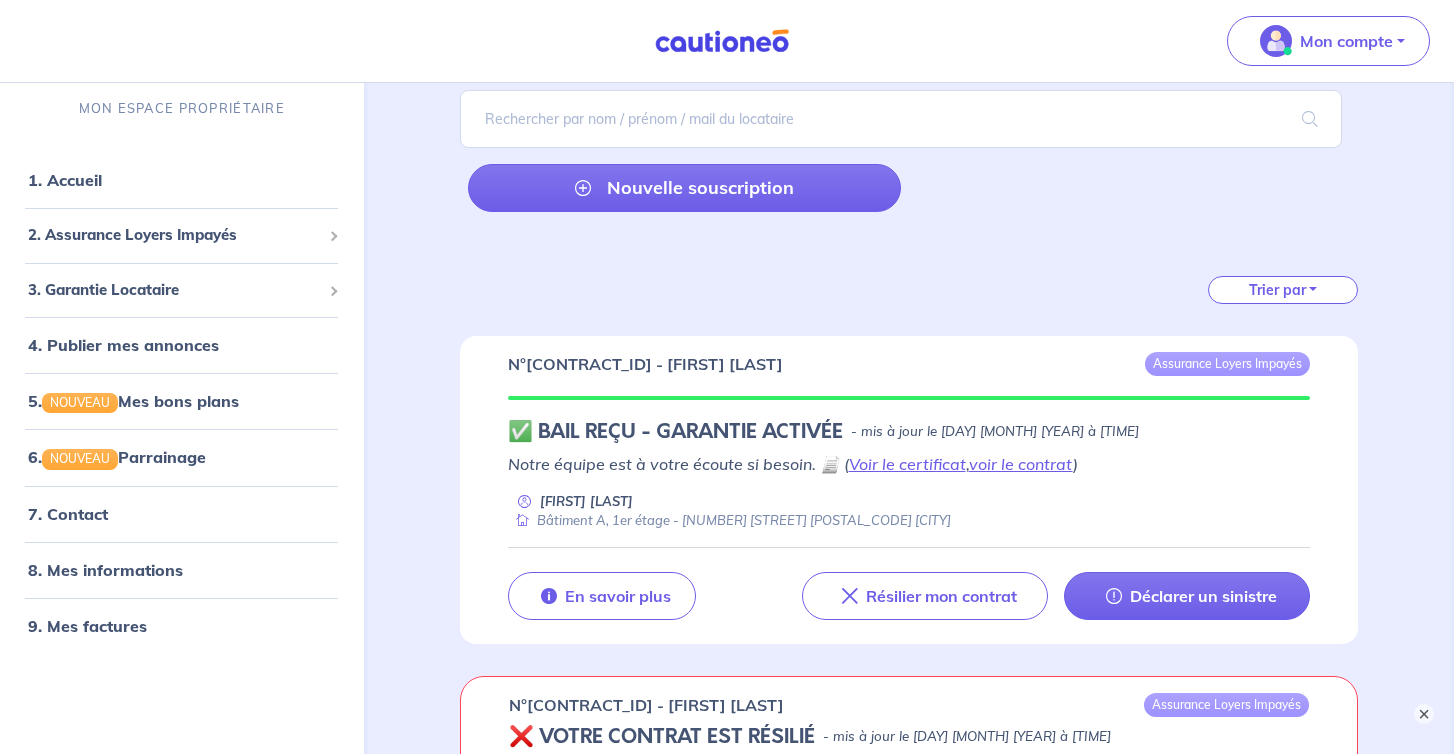 scroll, scrollTop: 319, scrollLeft: 0, axis: vertical 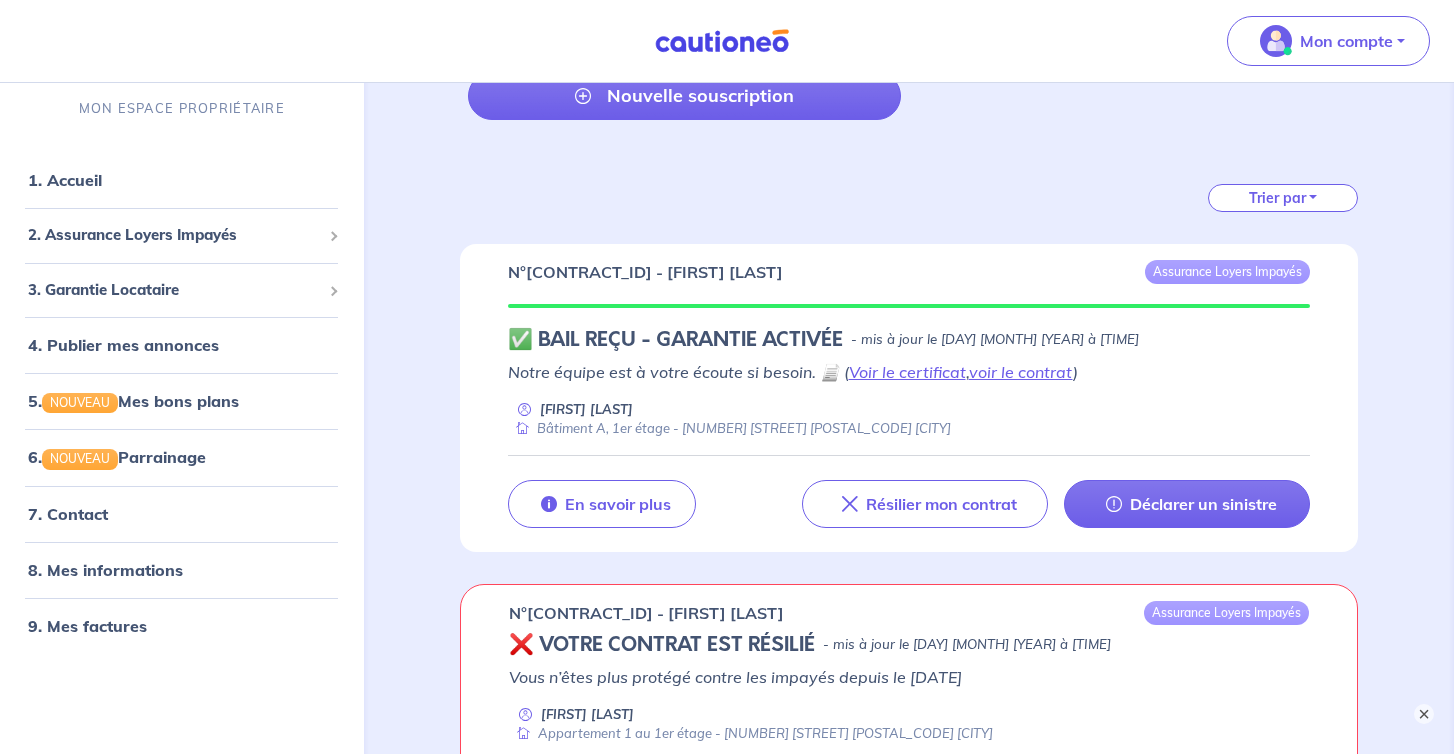 click on "[FIRST] [LAST] Bâtiment A, 1er étage - [NUMBER] [STREET] [POSTAL_CODE] [CITY]" at bounding box center (909, 419) 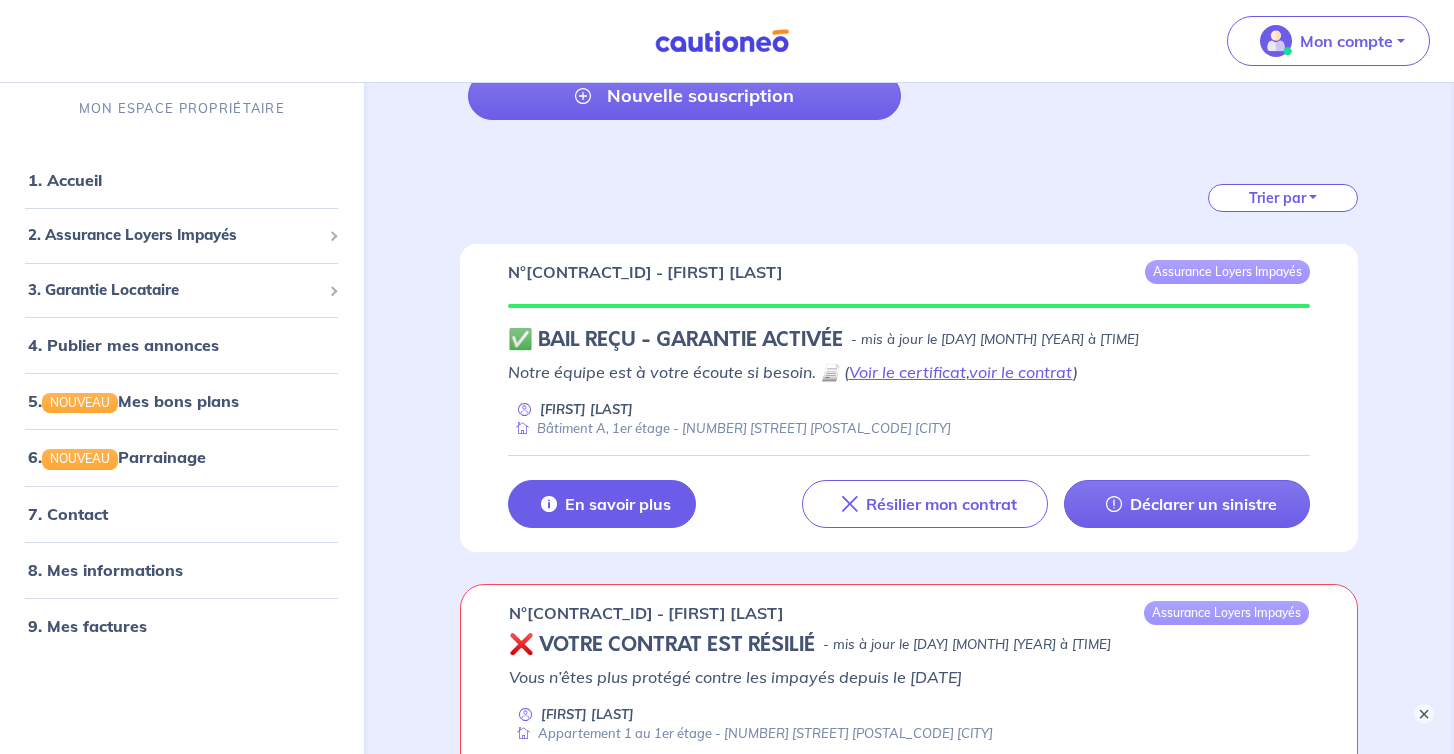 click on "En savoir plus" at bounding box center [618, 504] 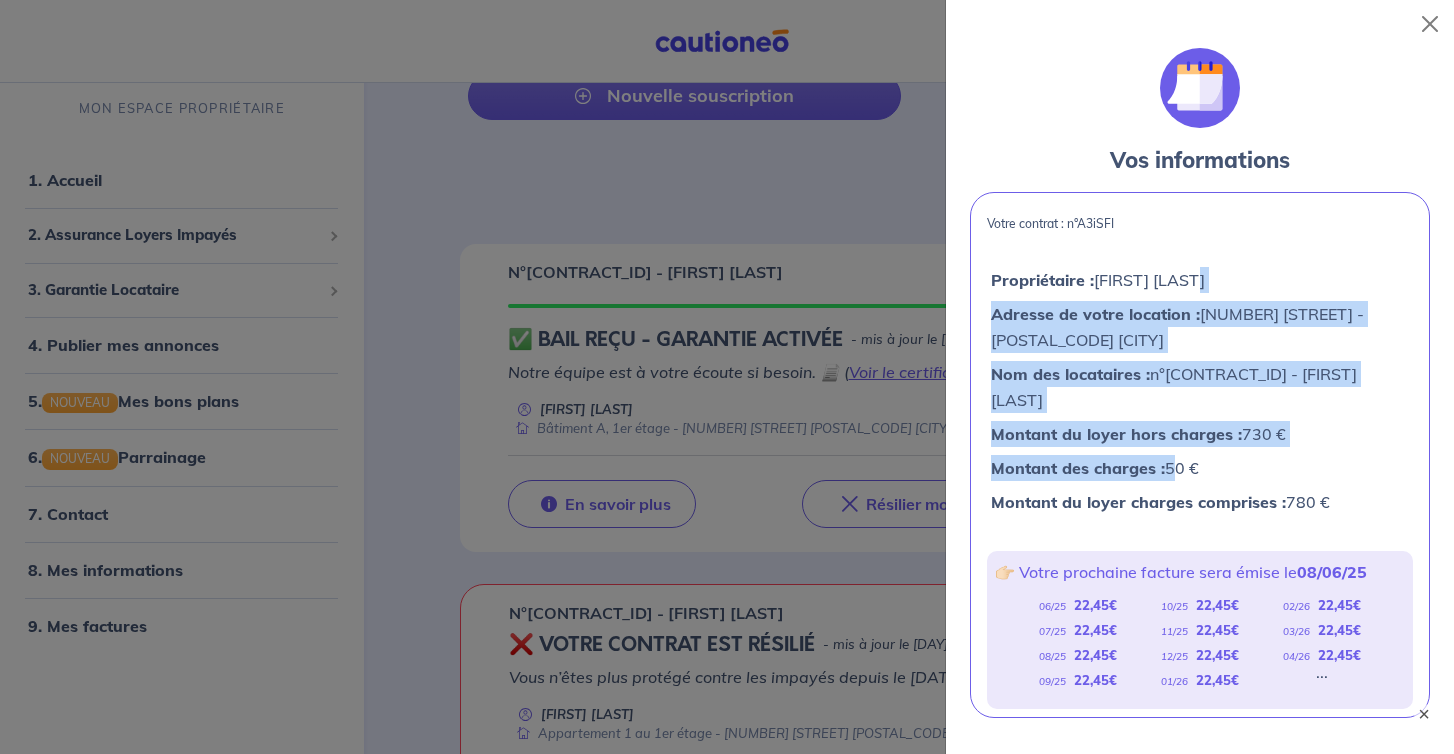 drag, startPoint x: 1154, startPoint y: 294, endPoint x: 1166, endPoint y: 434, distance: 140.51335 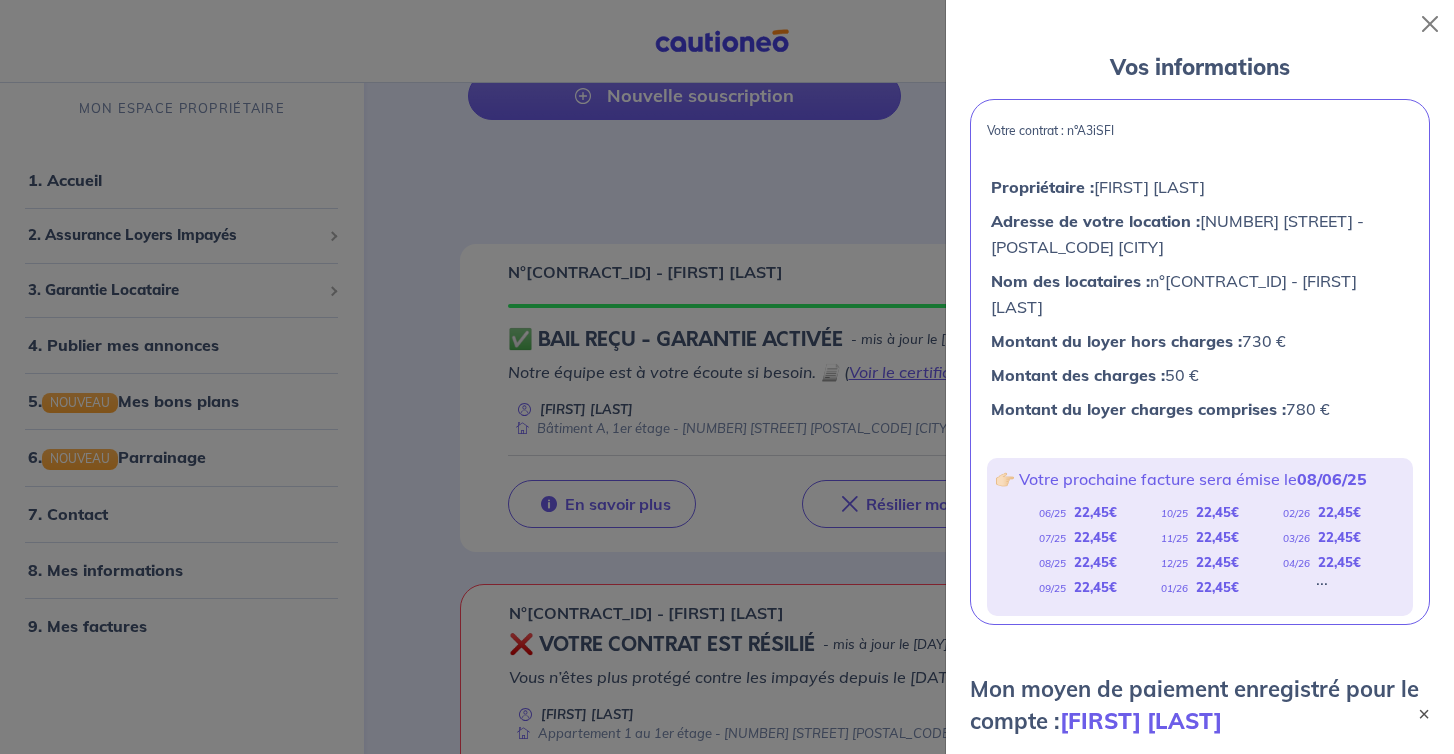 scroll, scrollTop: 121, scrollLeft: 0, axis: vertical 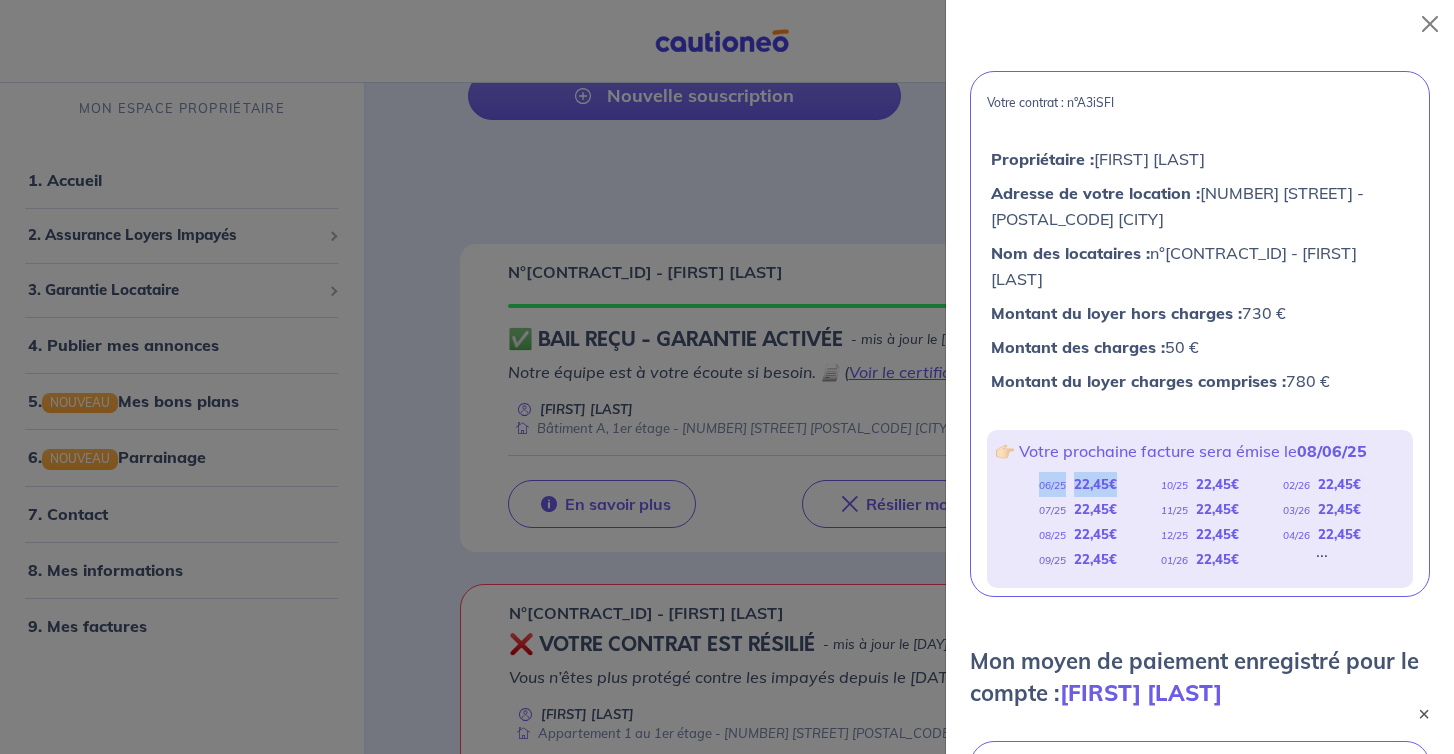 drag, startPoint x: 1121, startPoint y: 463, endPoint x: 1042, endPoint y: 463, distance: 79 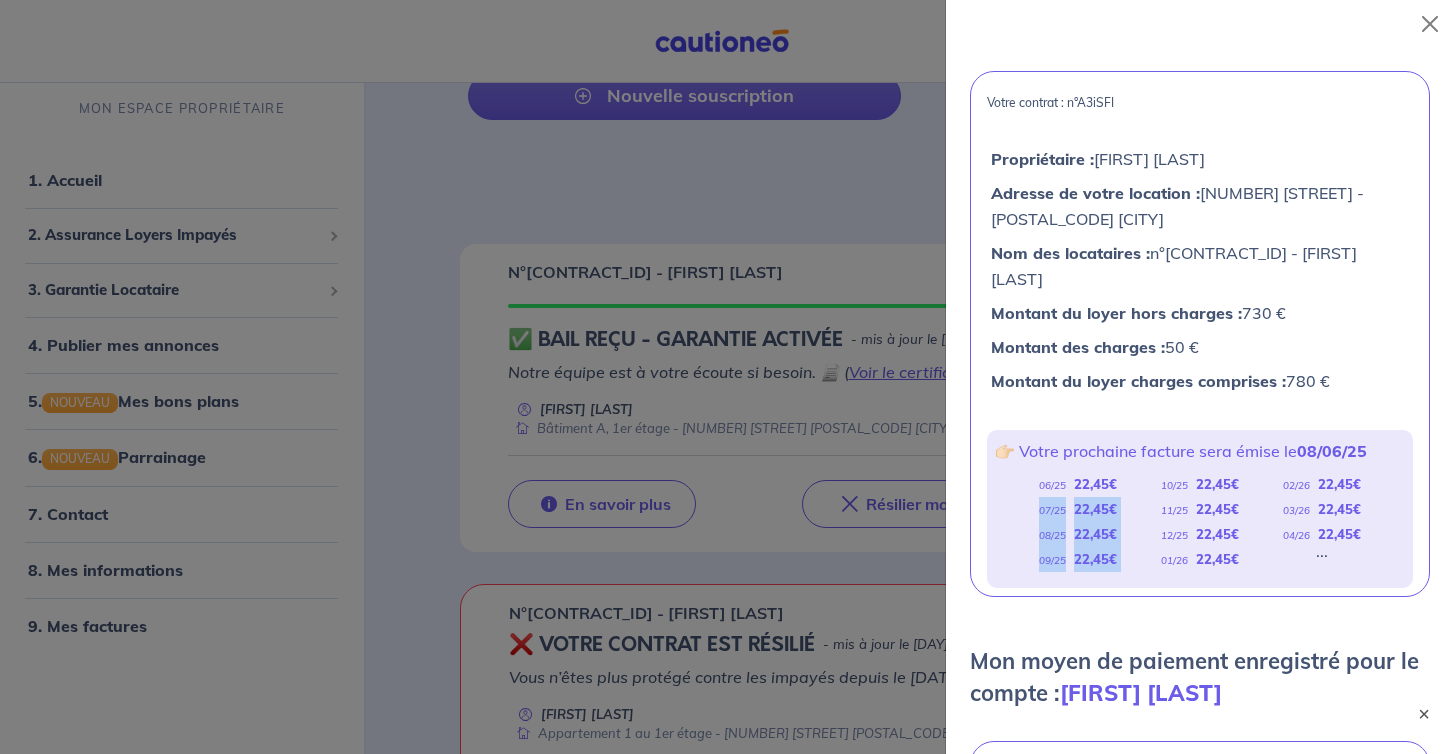drag, startPoint x: 1115, startPoint y: 446, endPoint x: 1143, endPoint y: 458, distance: 30.463093 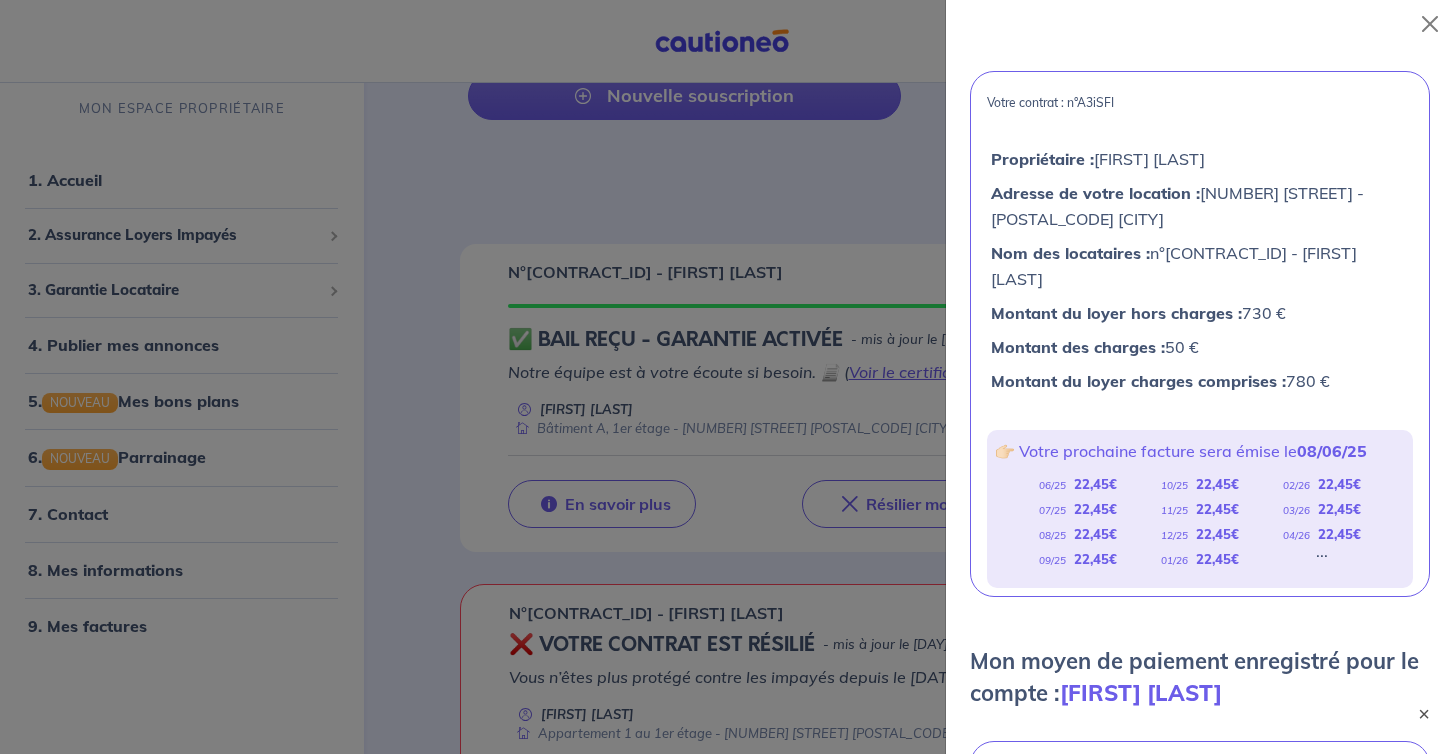click on "06/25 22,45 € 07/25 22,45 € 08/25 22,45 € 09/25 22,45 € 10/25 22,45 € 11/25 22,45 € 12/25 22,45 € 01/26 22,45 € 02/26 22,45 € 03/26 22,45 € 04/26 22,45 € ..." at bounding box center (1200, 522) 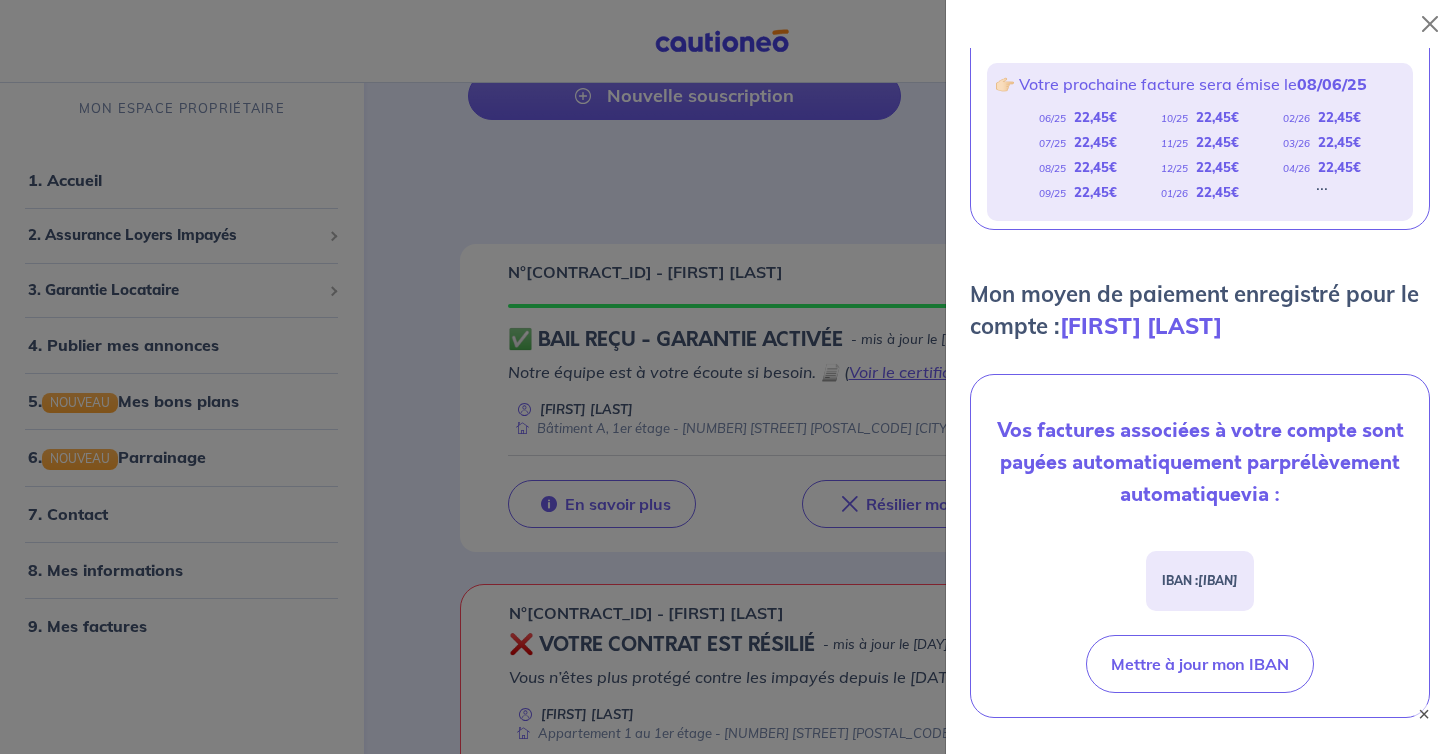 scroll, scrollTop: 573, scrollLeft: 0, axis: vertical 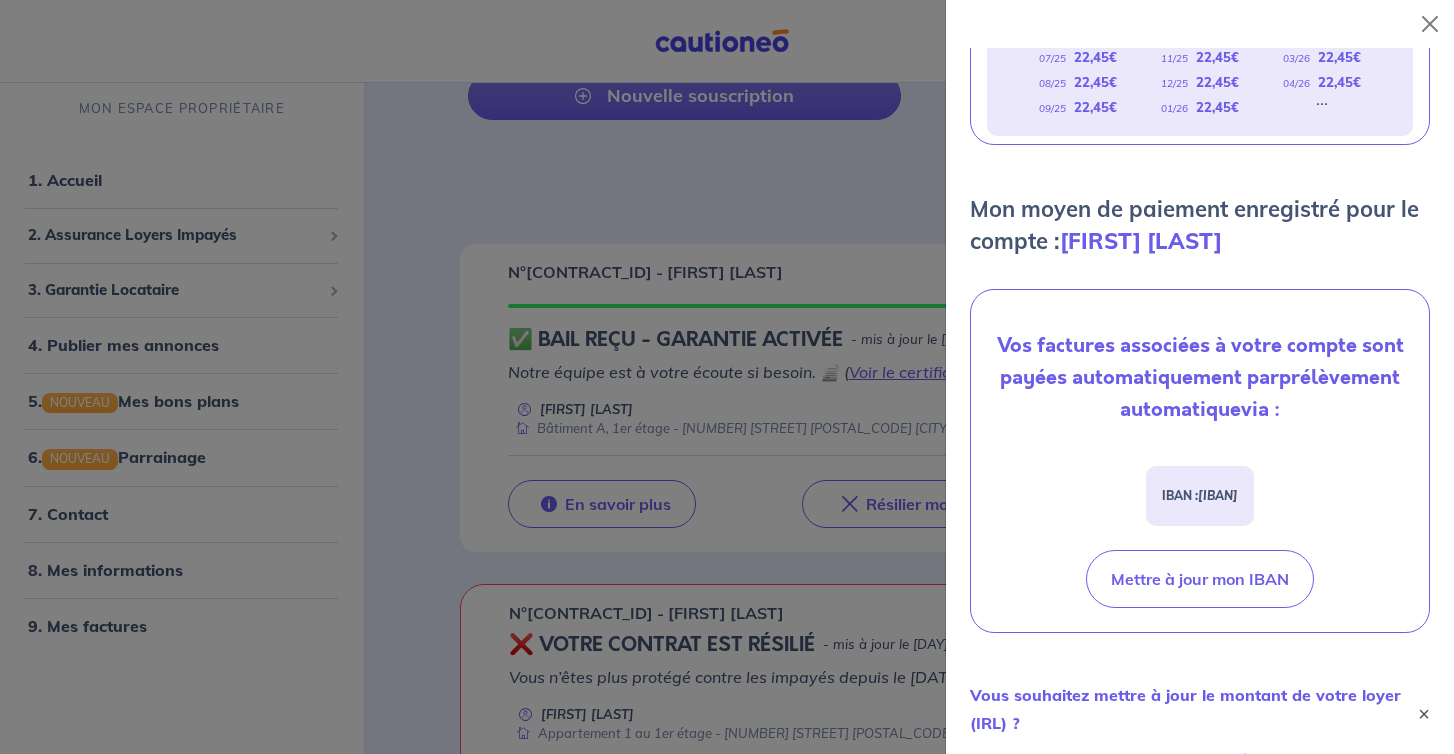 click on "Vos factures associées à votre compte sont payées automatiquement par  prélèvement automatique  via : IBAN :  [IBAN] Mettre à jour mon IBAN" at bounding box center [1200, 461] 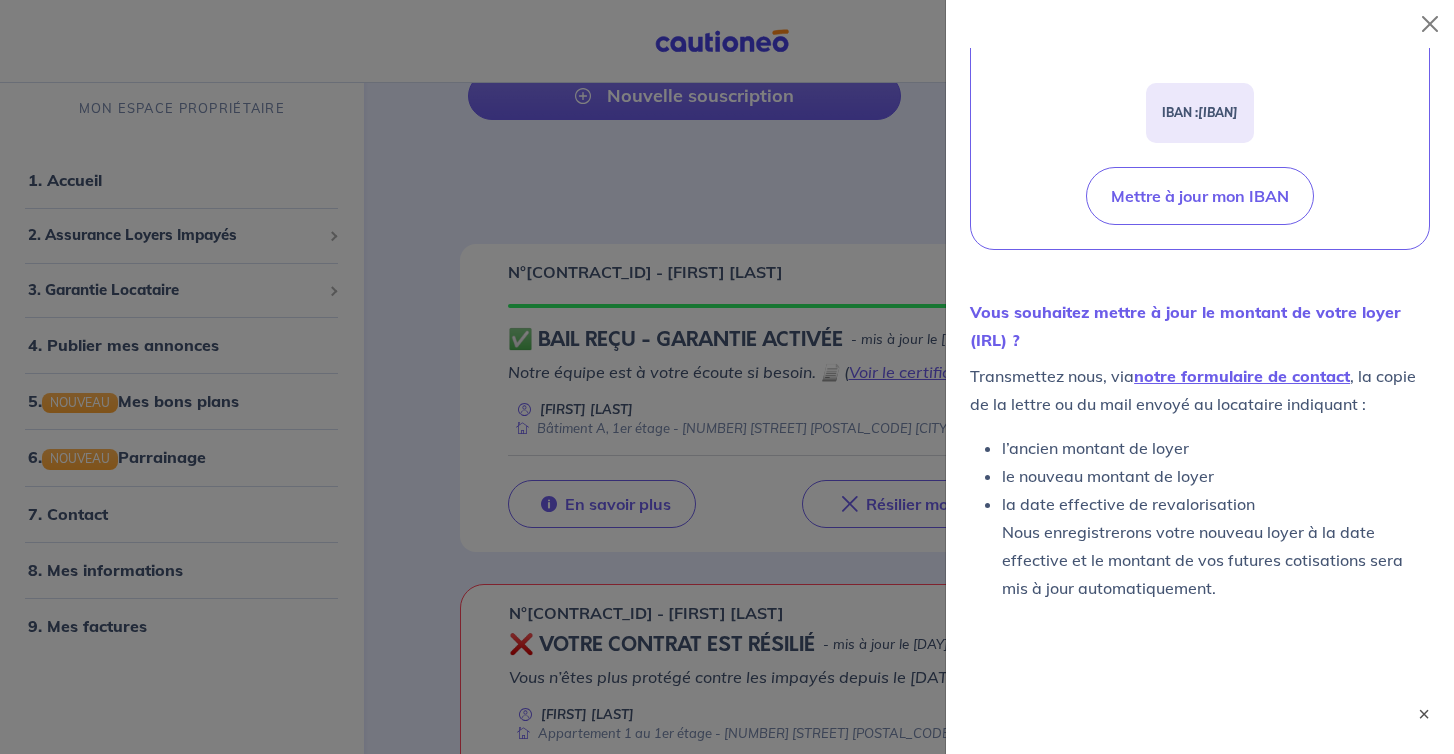 scroll, scrollTop: 954, scrollLeft: 0, axis: vertical 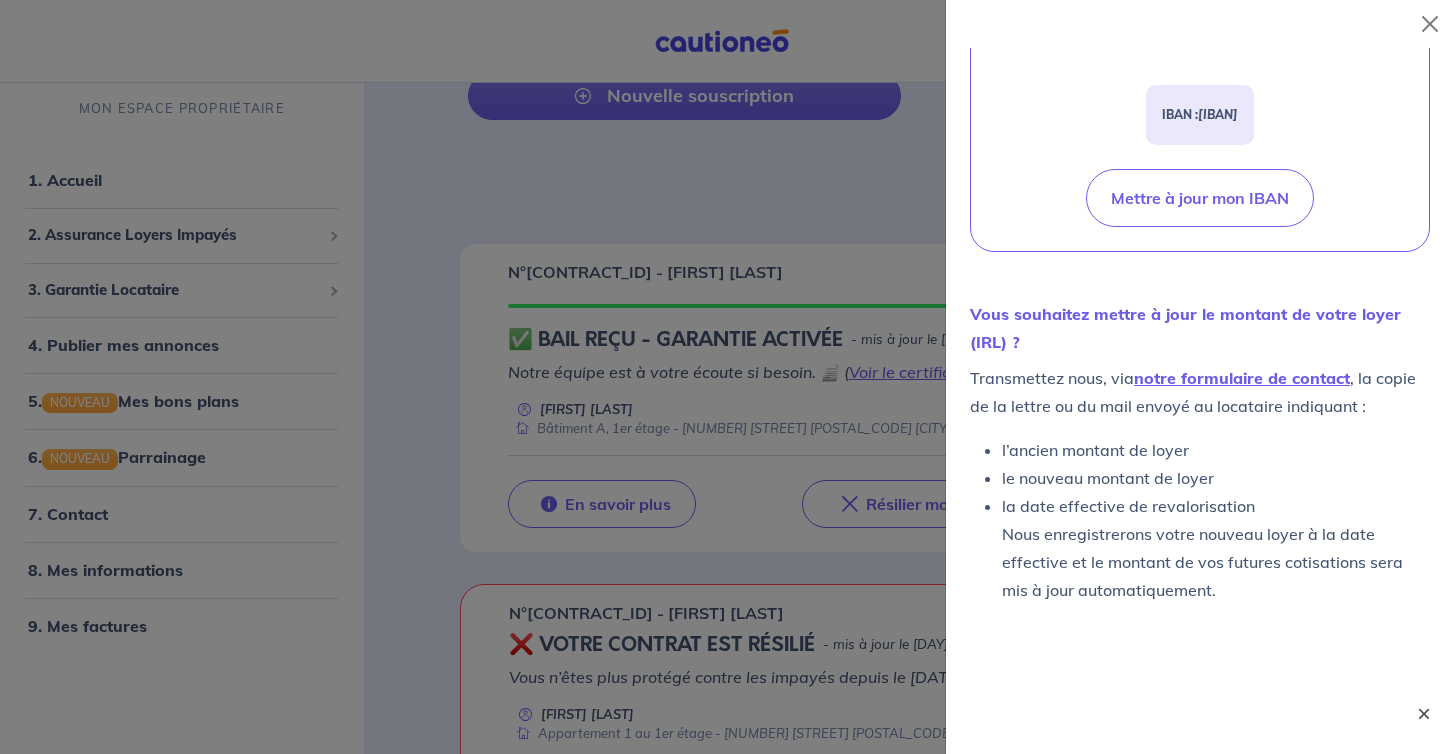 click on "×" at bounding box center [1424, 714] 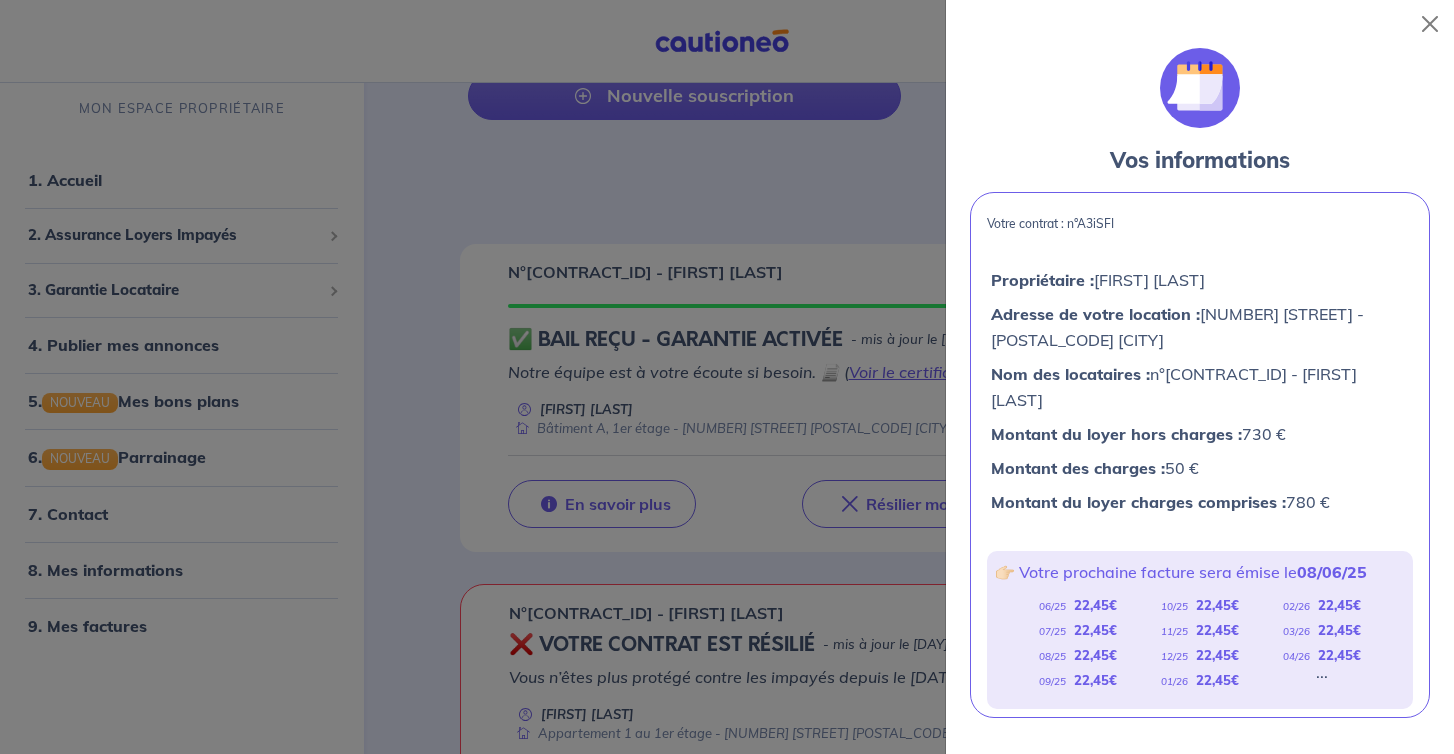 scroll, scrollTop: 0, scrollLeft: 0, axis: both 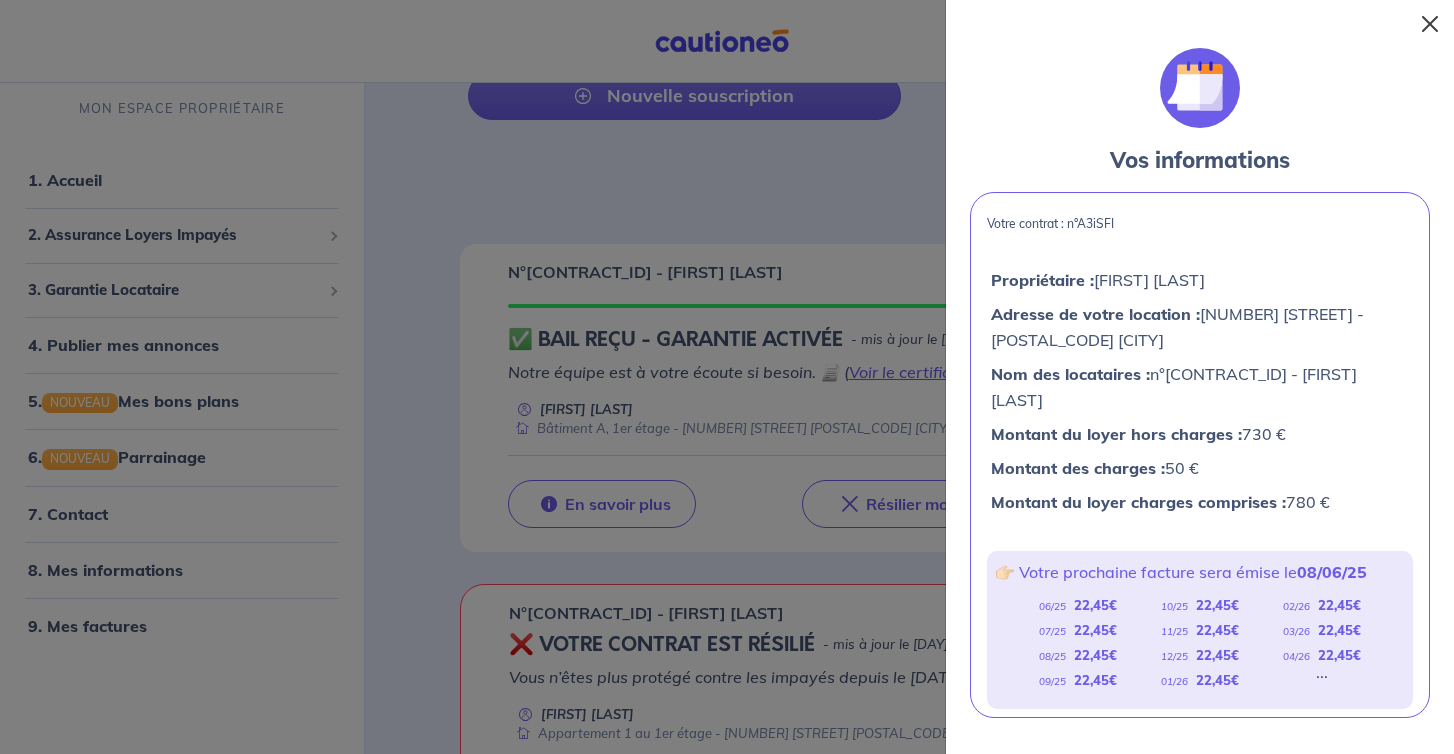 click at bounding box center [1430, 24] 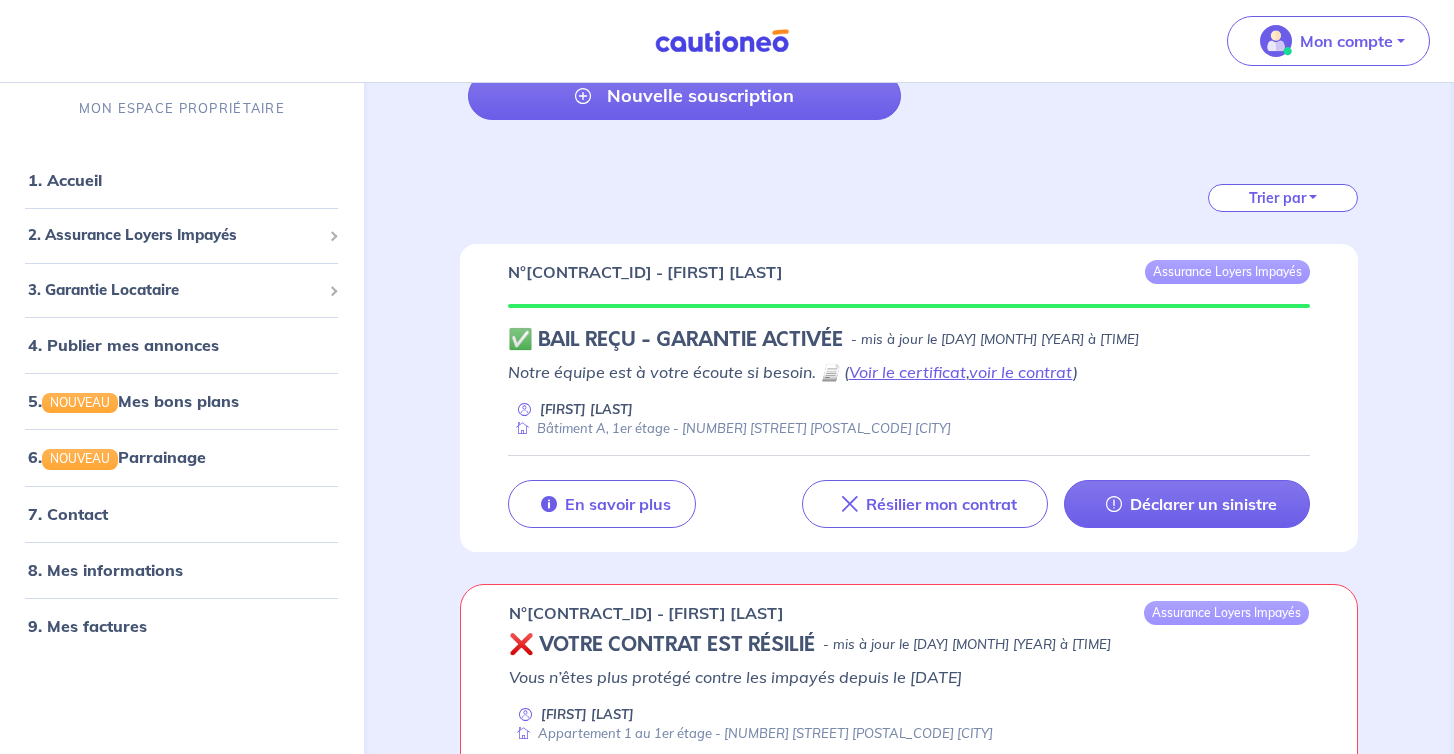 click on "[FIRST] [LAST] Bâtiment A, 1er étage - [NUMBER] [STREET] [POSTAL_CODE] [CITY]" at bounding box center [909, 419] 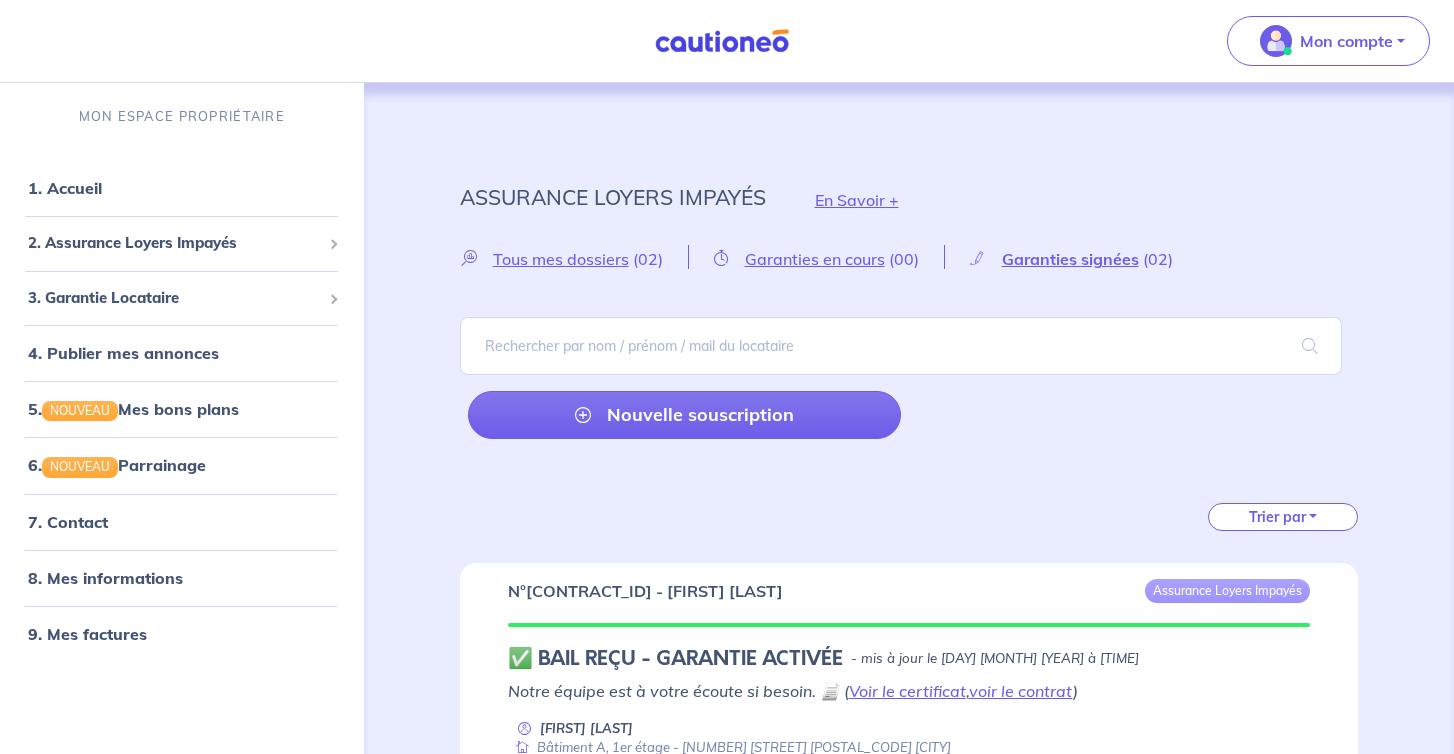 scroll, scrollTop: 0, scrollLeft: 0, axis: both 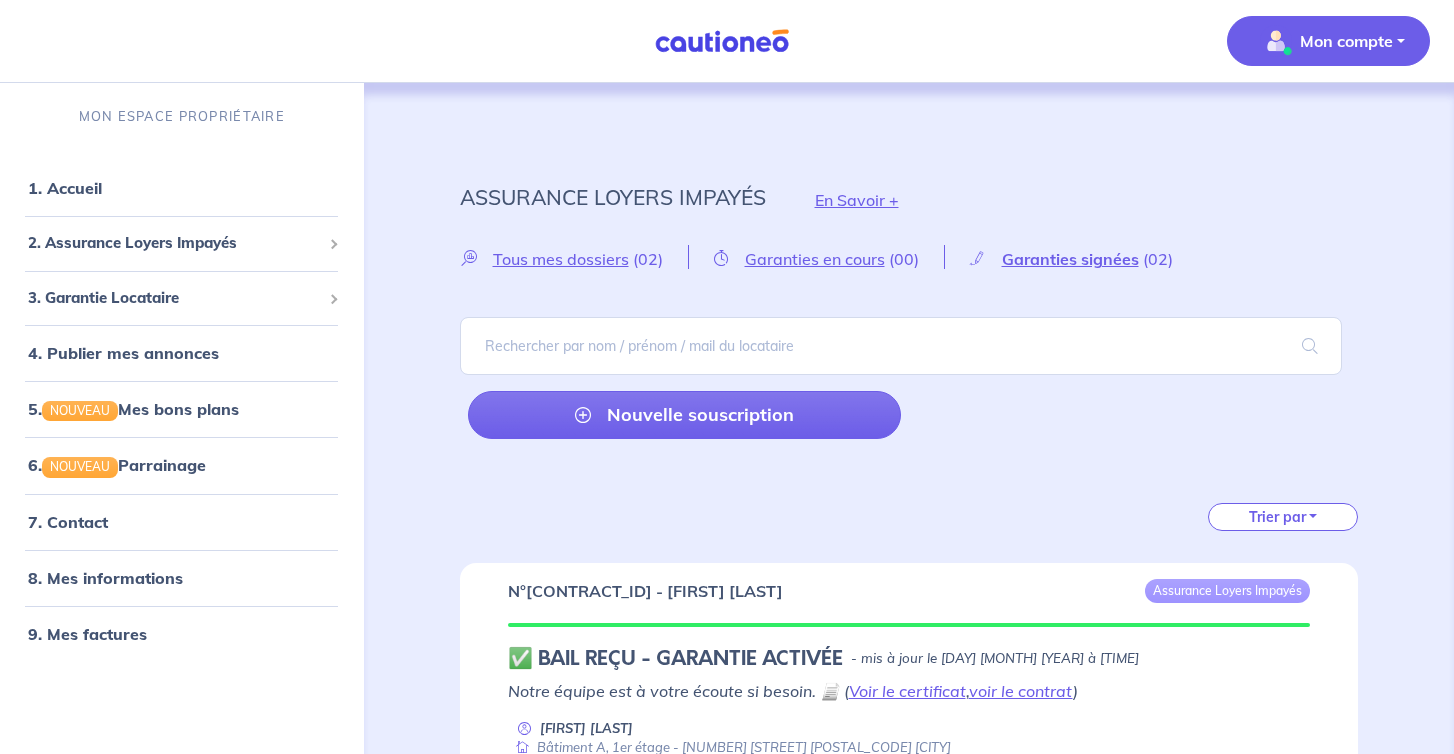click on "Mon compte" at bounding box center (1346, 41) 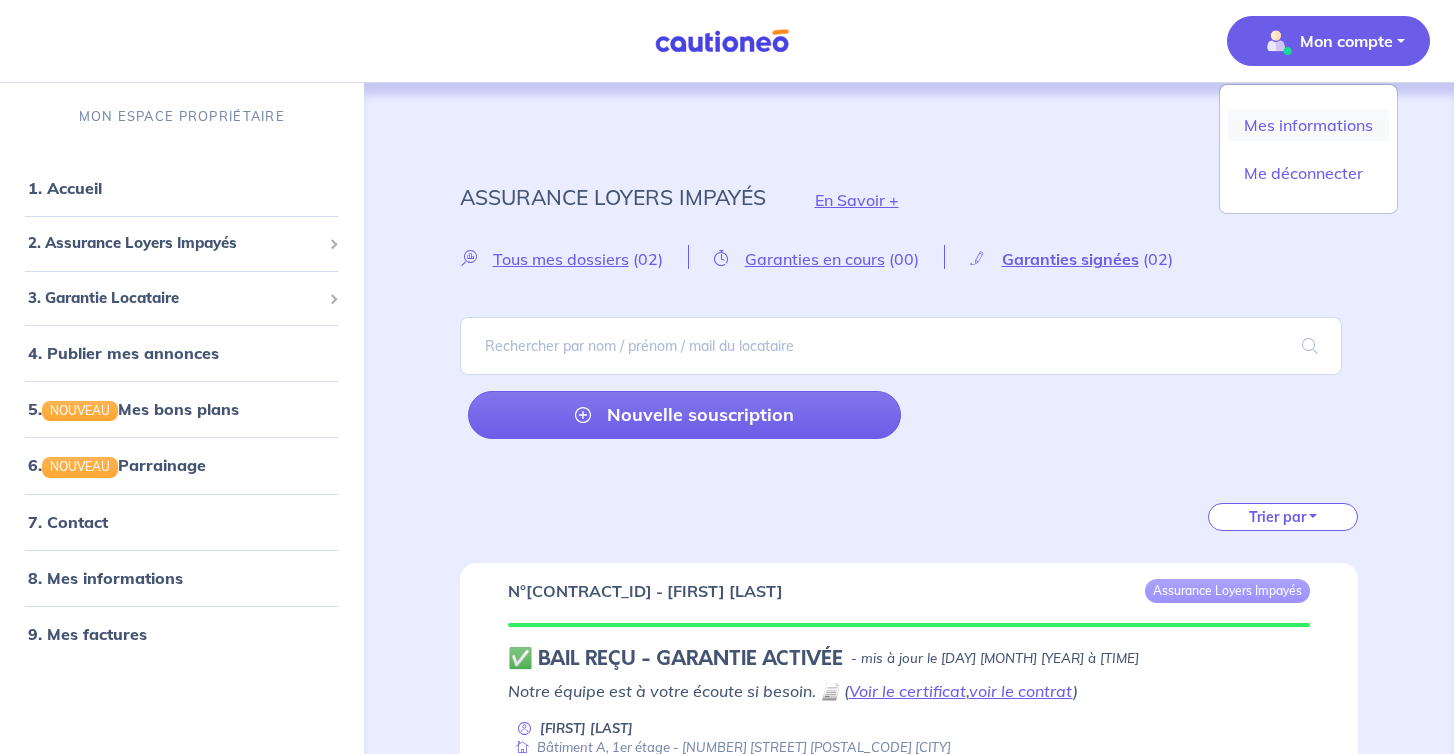 click on "Mes informations" at bounding box center [1308, 125] 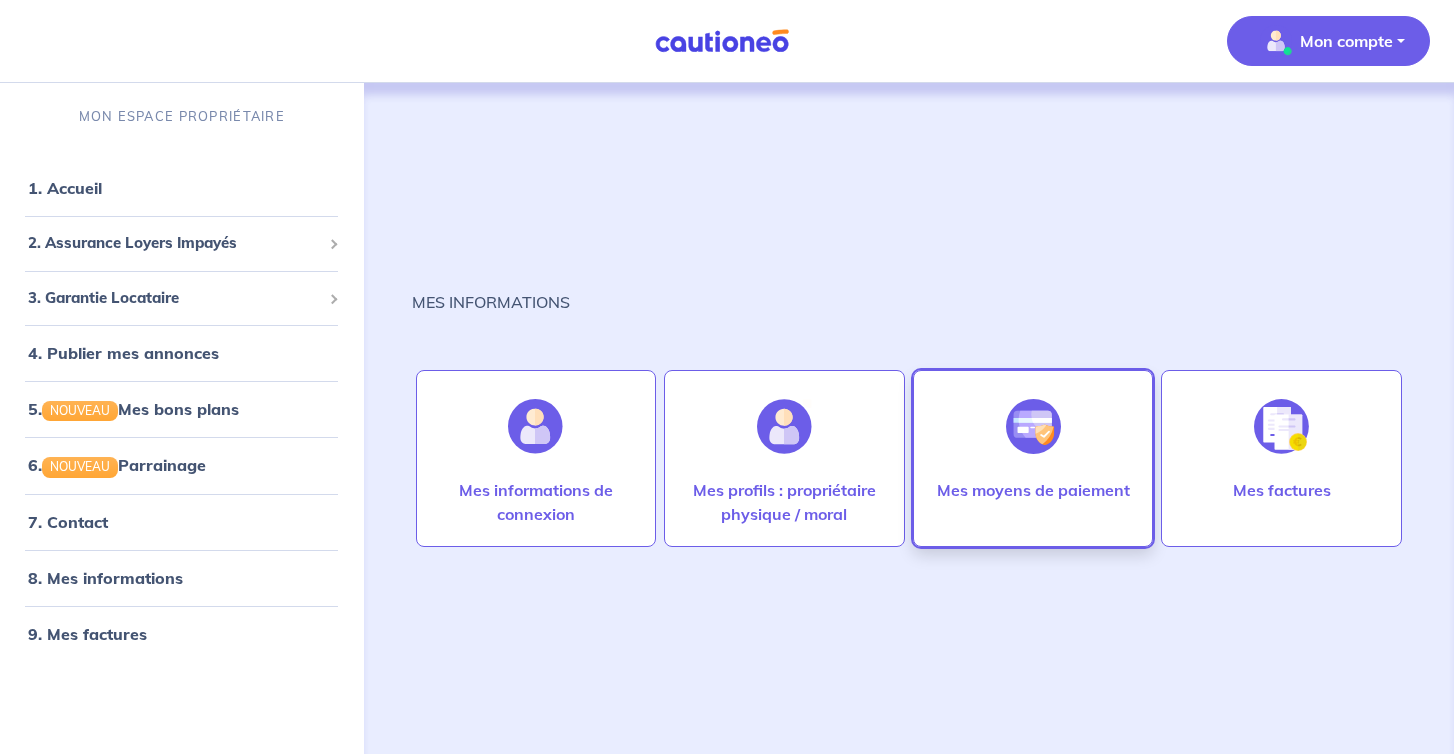 click on "Mes moyens de paiement" at bounding box center (536, 502) 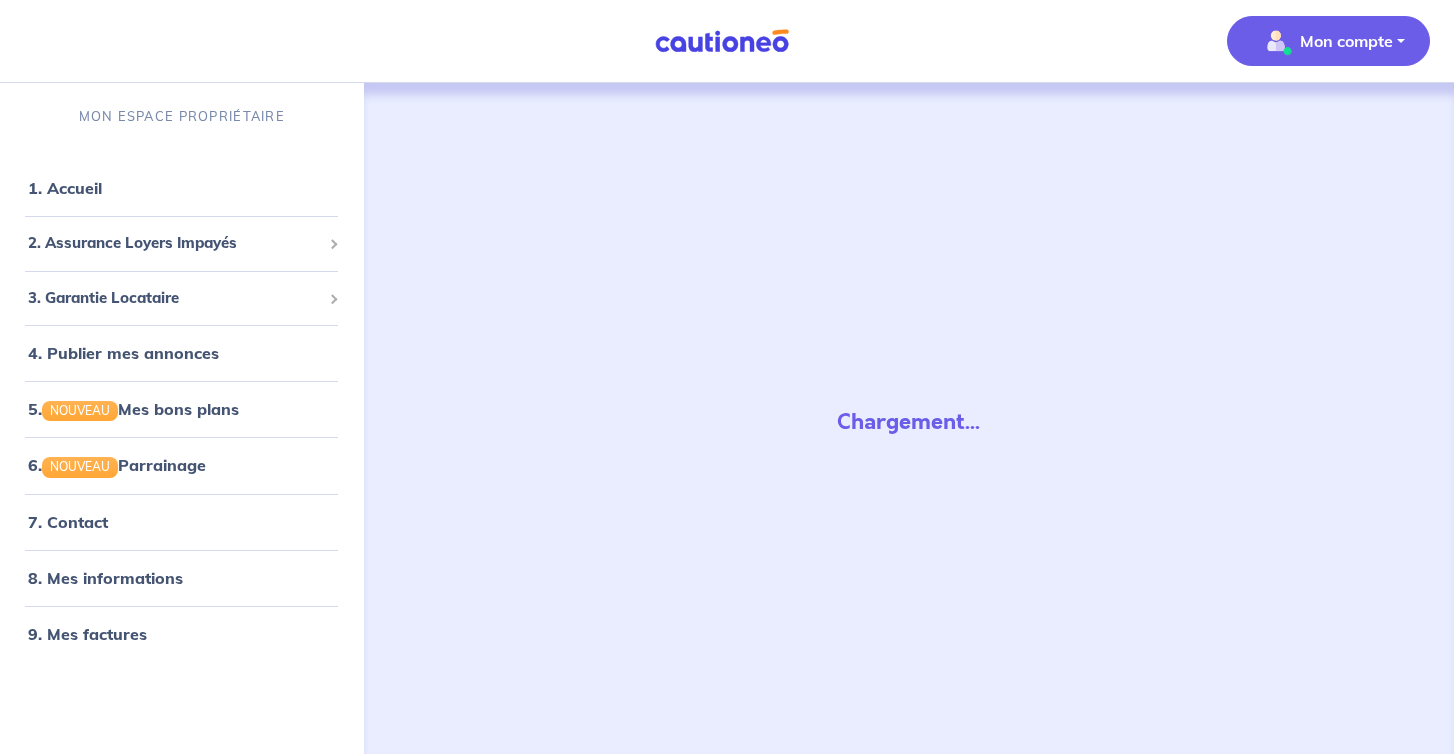 click on "Mon compte" at bounding box center (1346, 41) 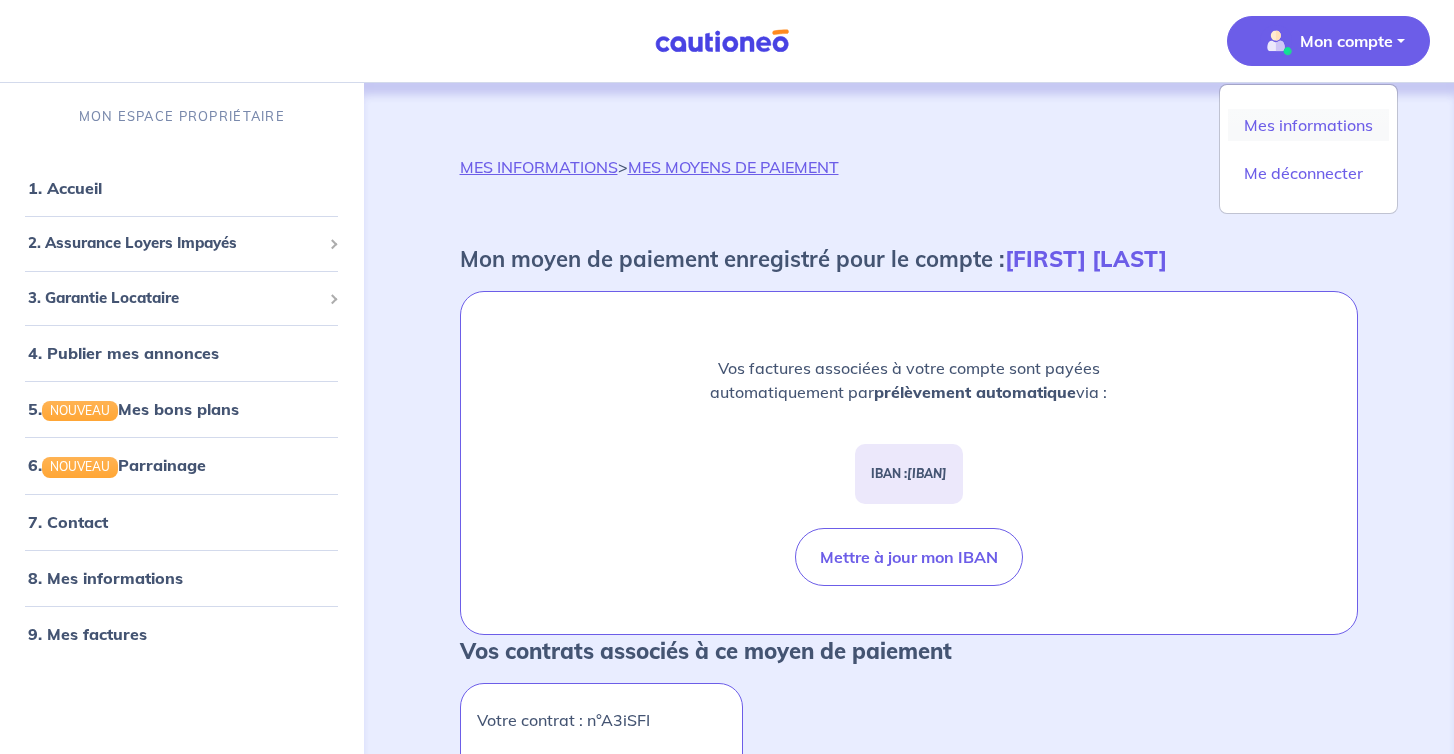 click on "Mes informations" at bounding box center [1308, 125] 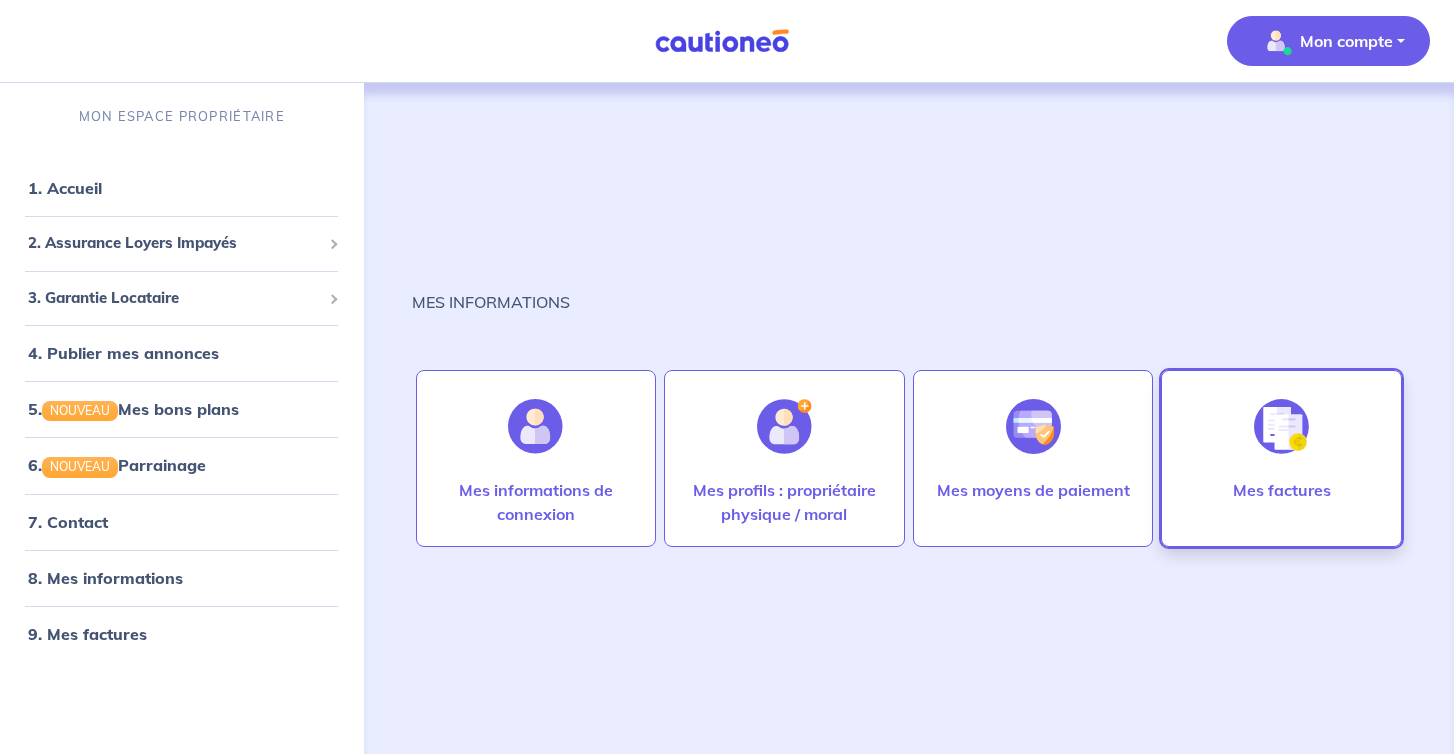 click at bounding box center (535, 426) 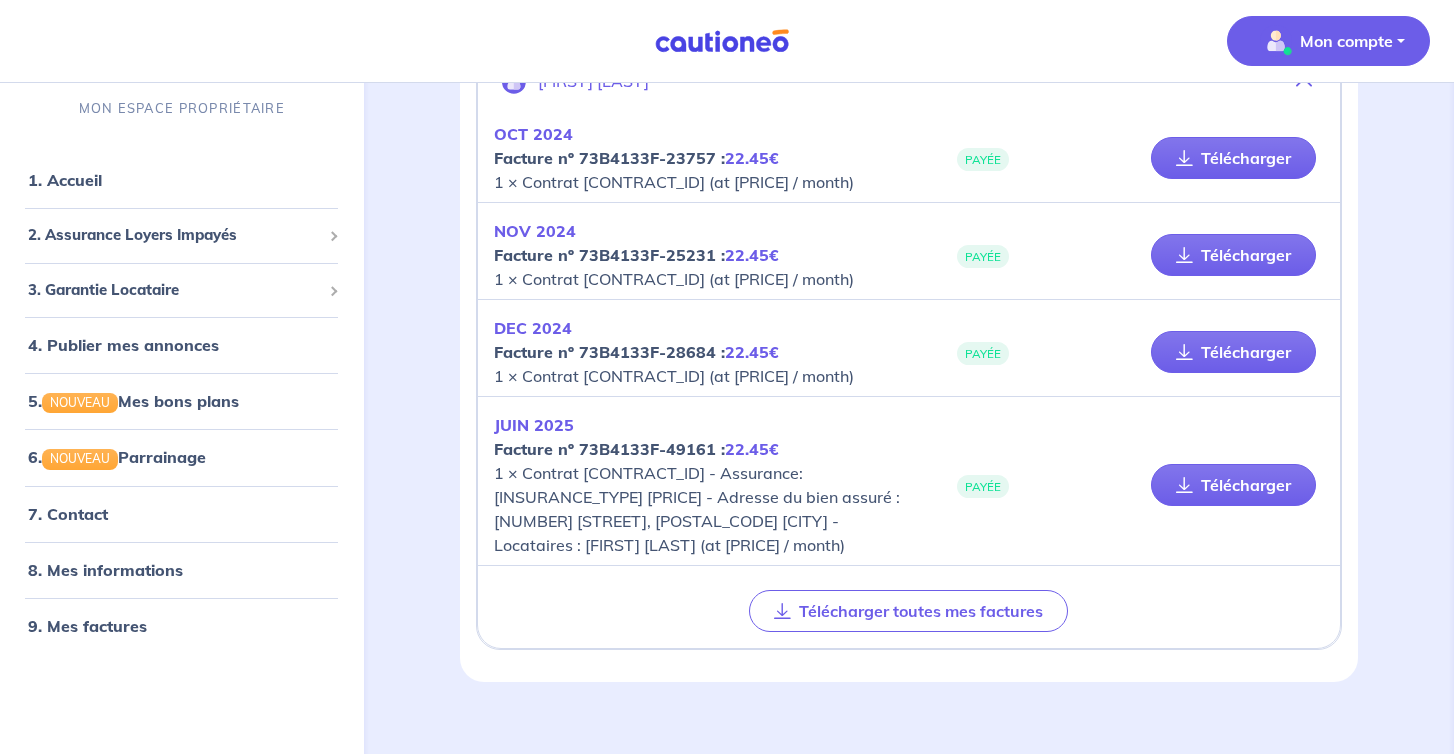 scroll, scrollTop: 243, scrollLeft: 0, axis: vertical 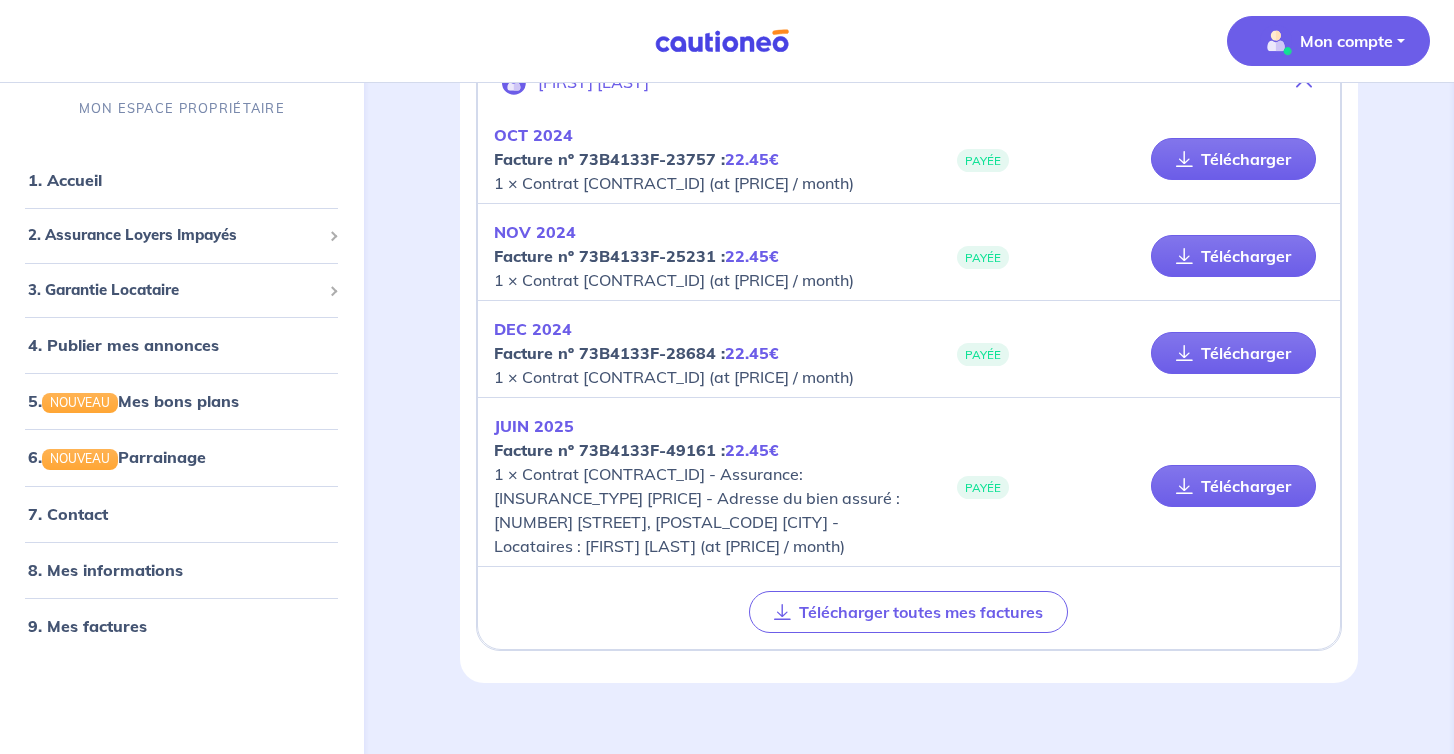 click on "[MONTH] [YEAR]
Facture nº [ID] :  [PRICE]
1 × Contrat [CONTRACT_ID] - Assurance: [INSURANCE_TYPE] [PRICE] - Adresse du bien assuré : [NUMBER] [STREET], [POSTAL_CODE] [CITY] - Locataires : [FIRST] [LAST] (at [PRICE] / month)" at bounding box center (701, 159) 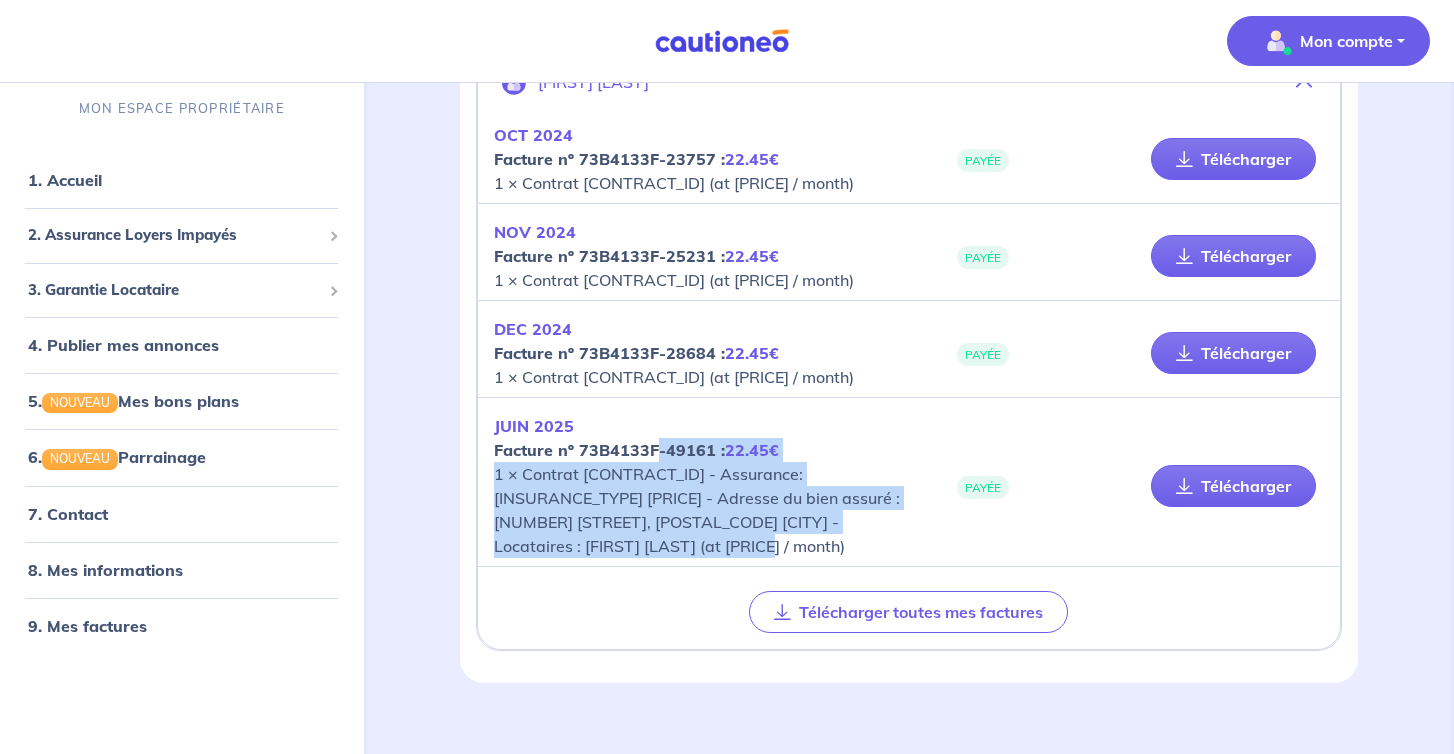 drag, startPoint x: 695, startPoint y: 564, endPoint x: 650, endPoint y: 451, distance: 121.630585 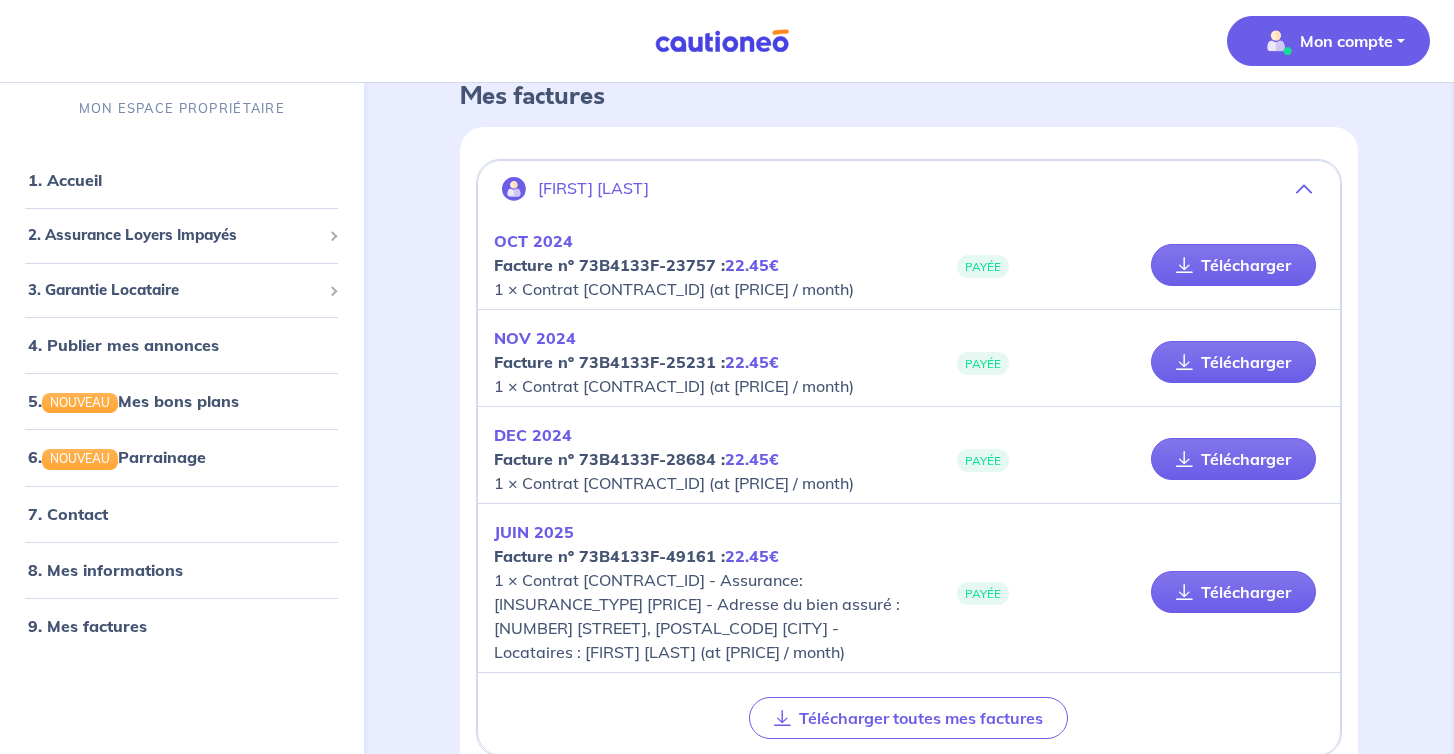 scroll, scrollTop: 132, scrollLeft: 0, axis: vertical 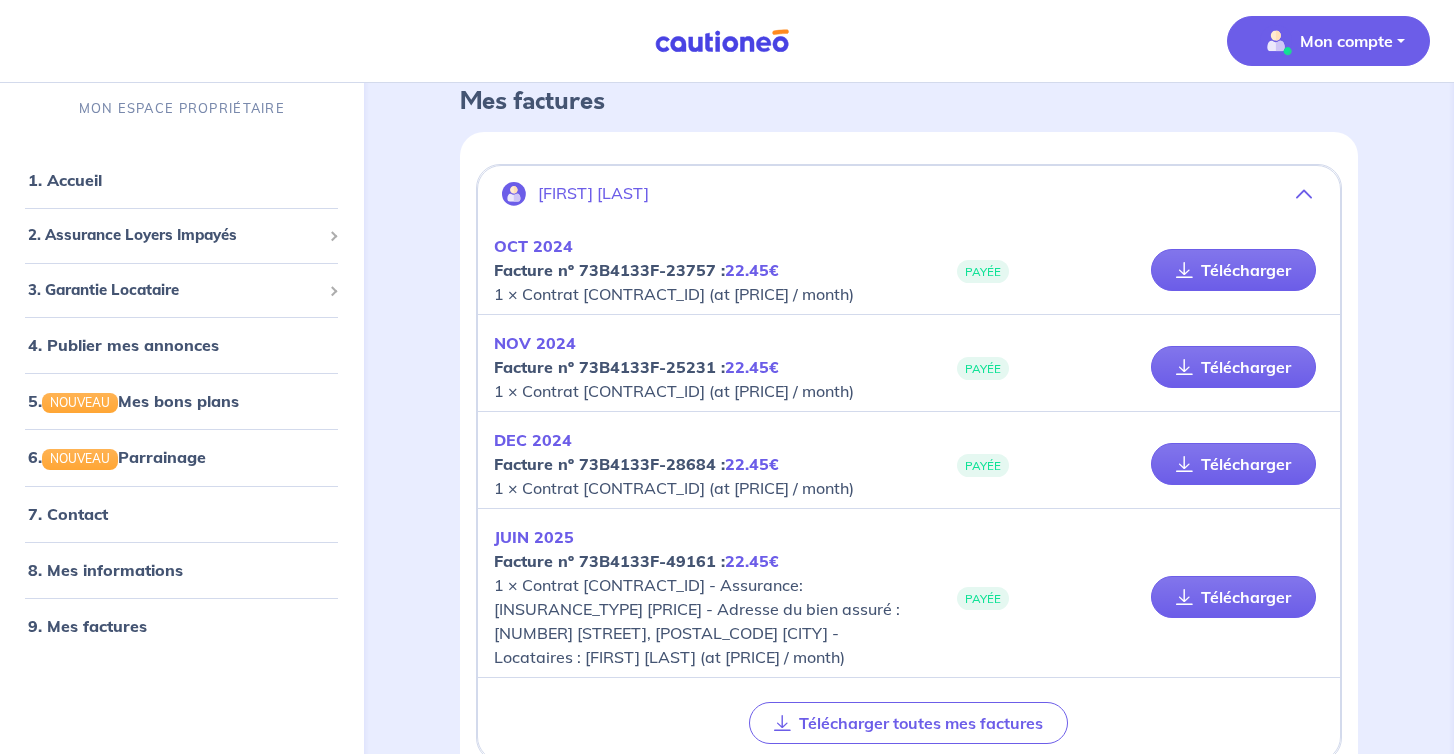 click on "Mon compte MON ESPACE PROPRIÉTAIRE 1. Accueil 2. Assurance Loyers Impayés Souscrire Suivre mes dossiers Mes contrats signés Découvrir l'assurance 3. Garantie Locataire Tester un dossier Suivre mes dossiers Valider un locataire Inviter un locataire Mes garanties signées Découvrir la garantie 4. Publier mes annonces 5.  NOUVEAU  Mes bons plans 6.  NOUVEAU  Parrainage 7. Contact 8. Mes informations 9. Mes factures Me déconnecter" at bounding box center [727, 41] 